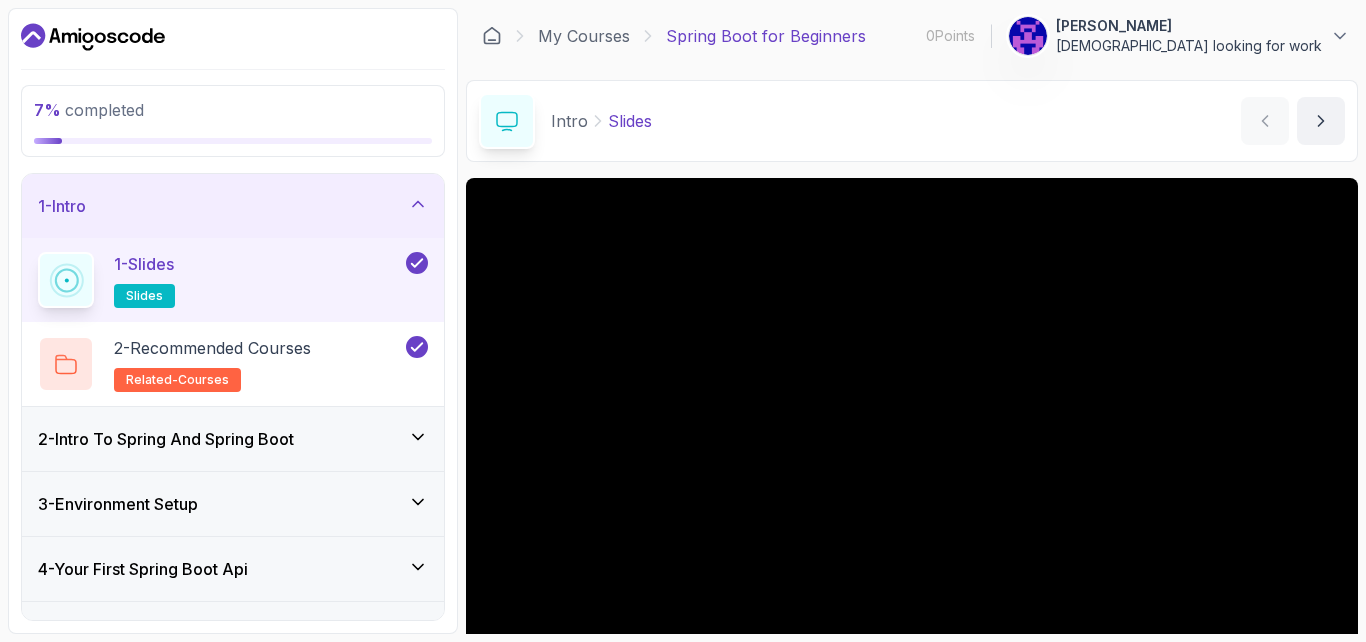 scroll, scrollTop: 0, scrollLeft: 0, axis: both 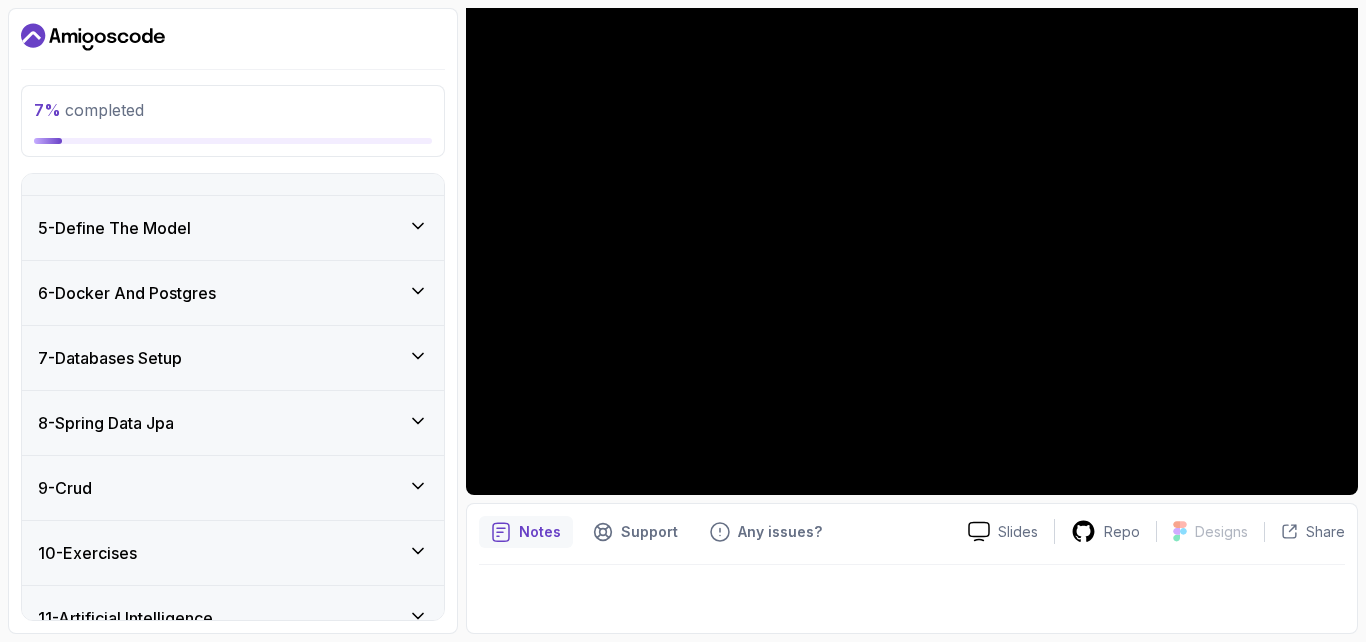 click on "7  -  Databases Setup" at bounding box center (233, 358) 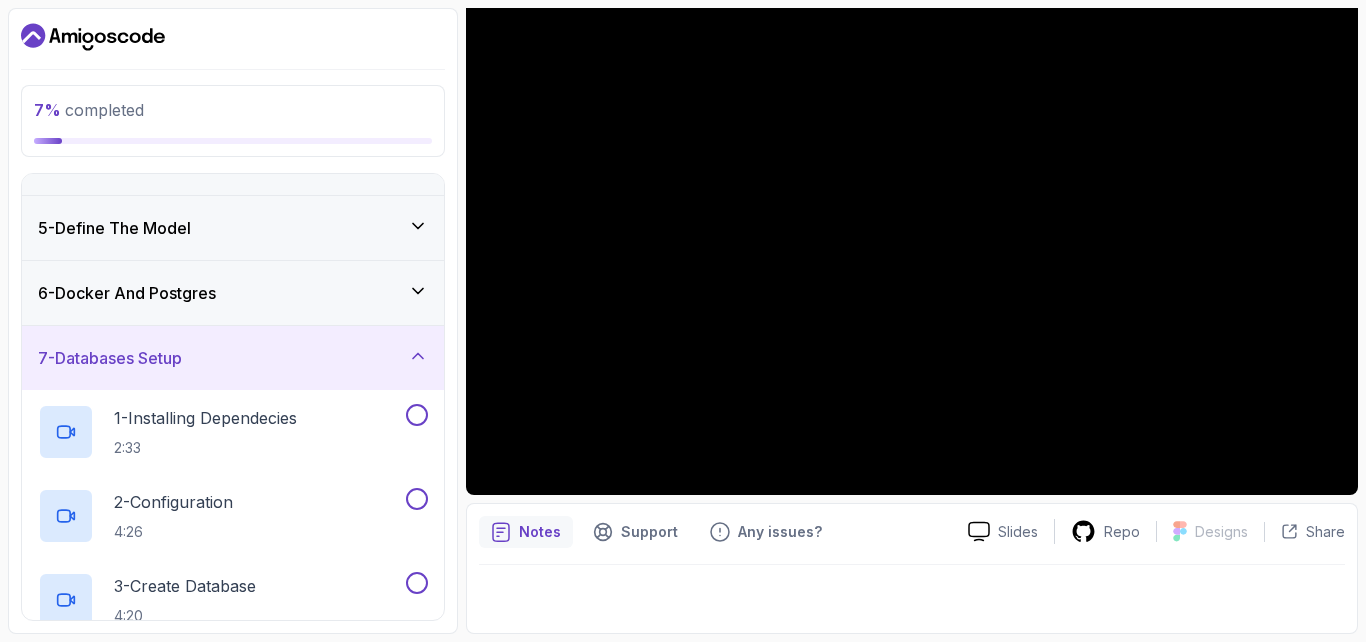 scroll, scrollTop: 585, scrollLeft: 0, axis: vertical 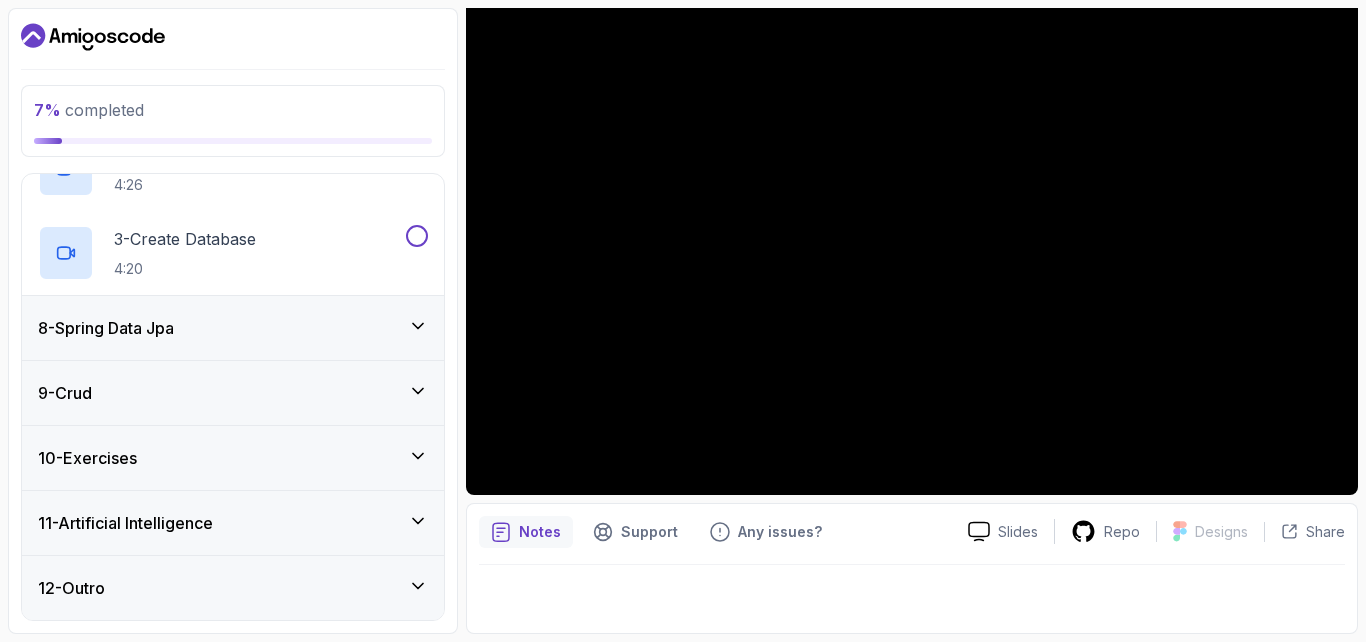 click on "11  -  Artificial Intelligence" at bounding box center (233, 523) 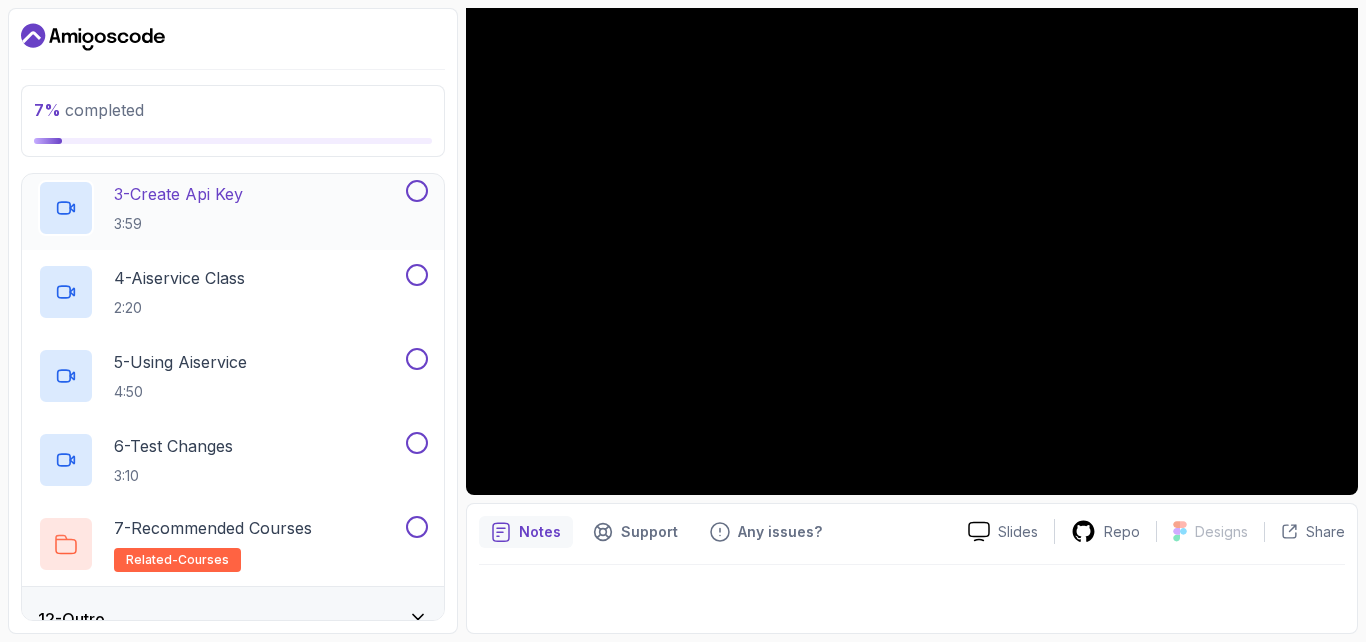 scroll, scrollTop: 921, scrollLeft: 0, axis: vertical 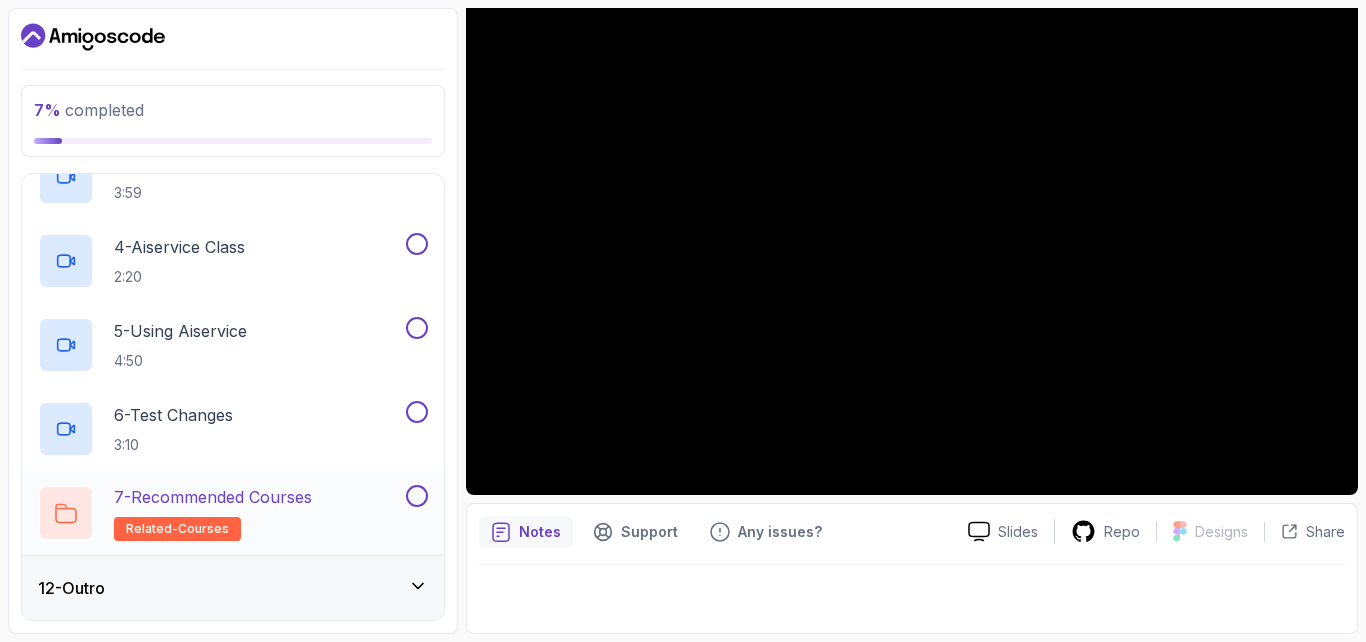 click on "7  -  Recommended Courses" at bounding box center [213, 497] 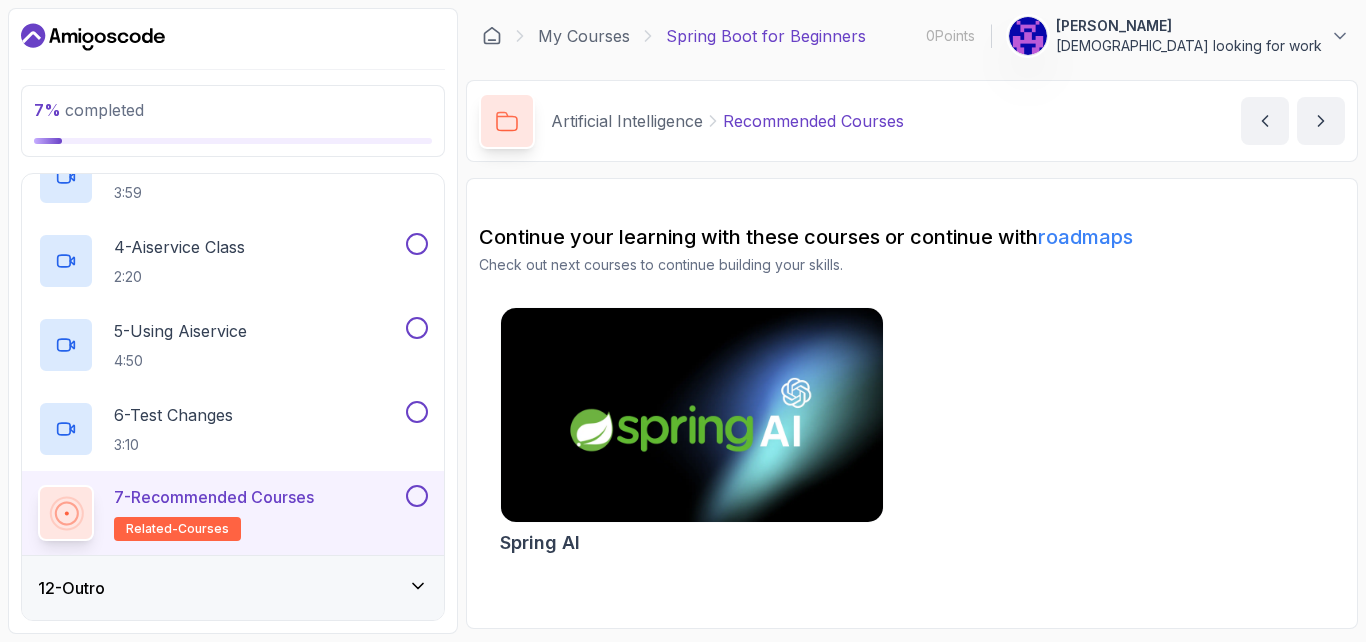 scroll, scrollTop: 0, scrollLeft: 0, axis: both 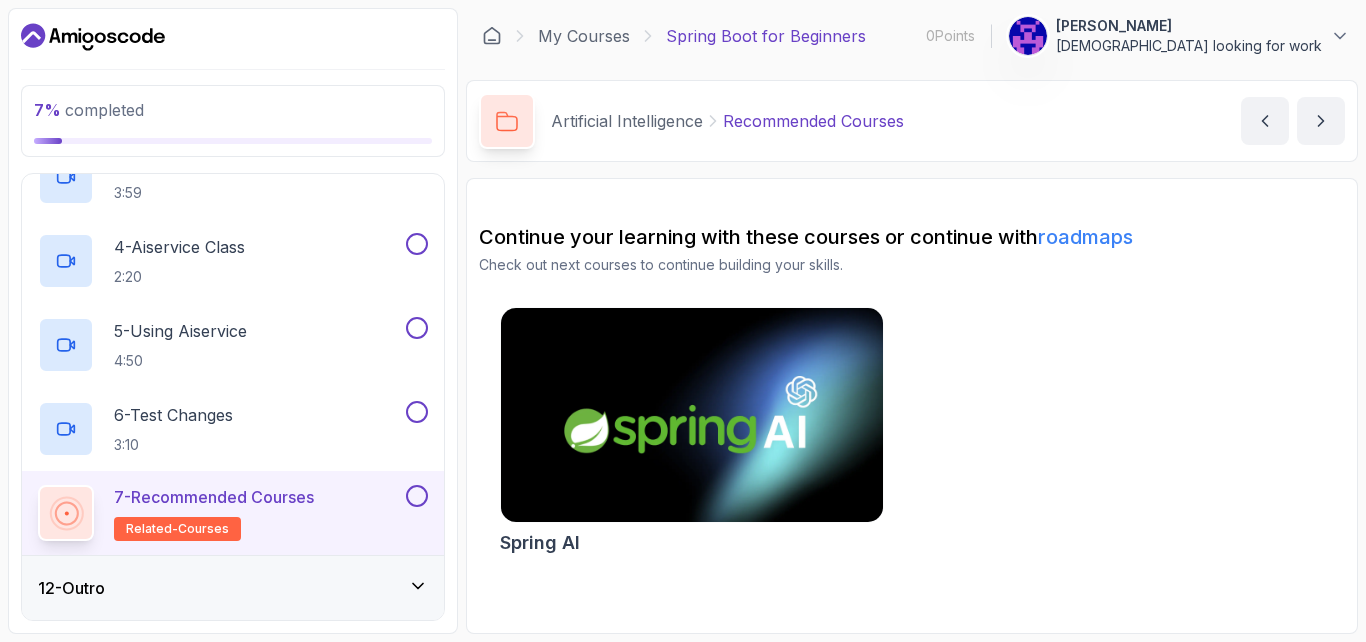 click at bounding box center [691, 415] 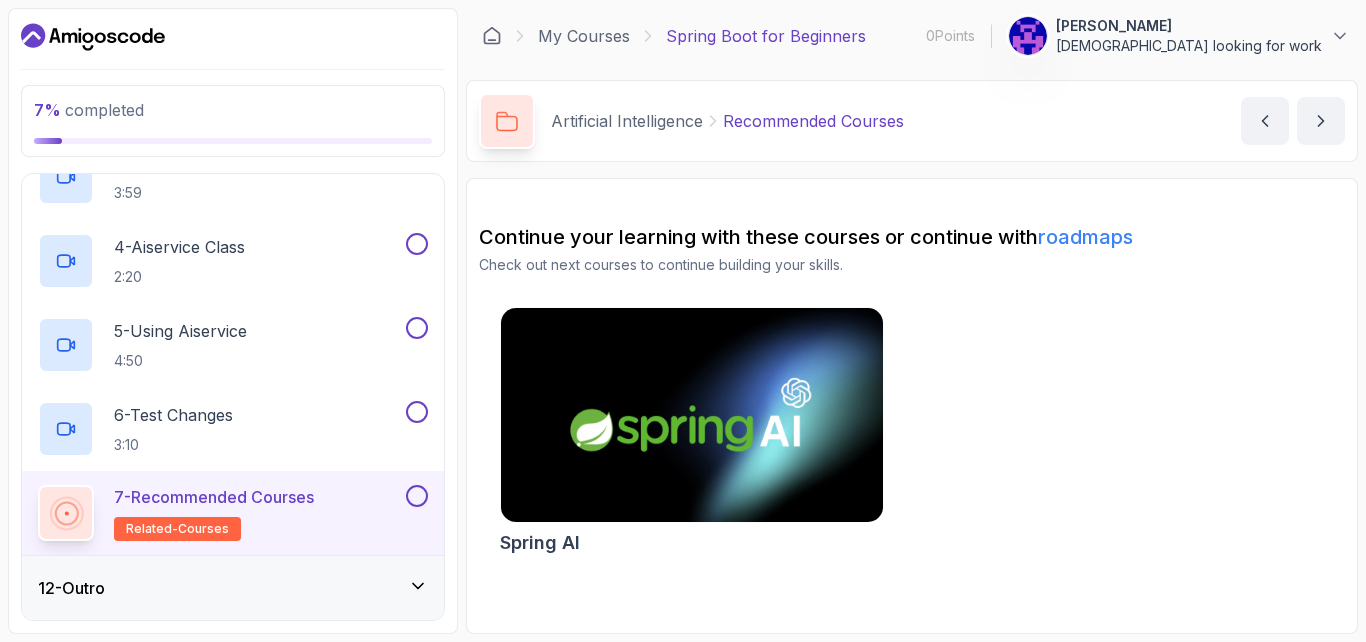 click on "roadmaps" at bounding box center (1085, 237) 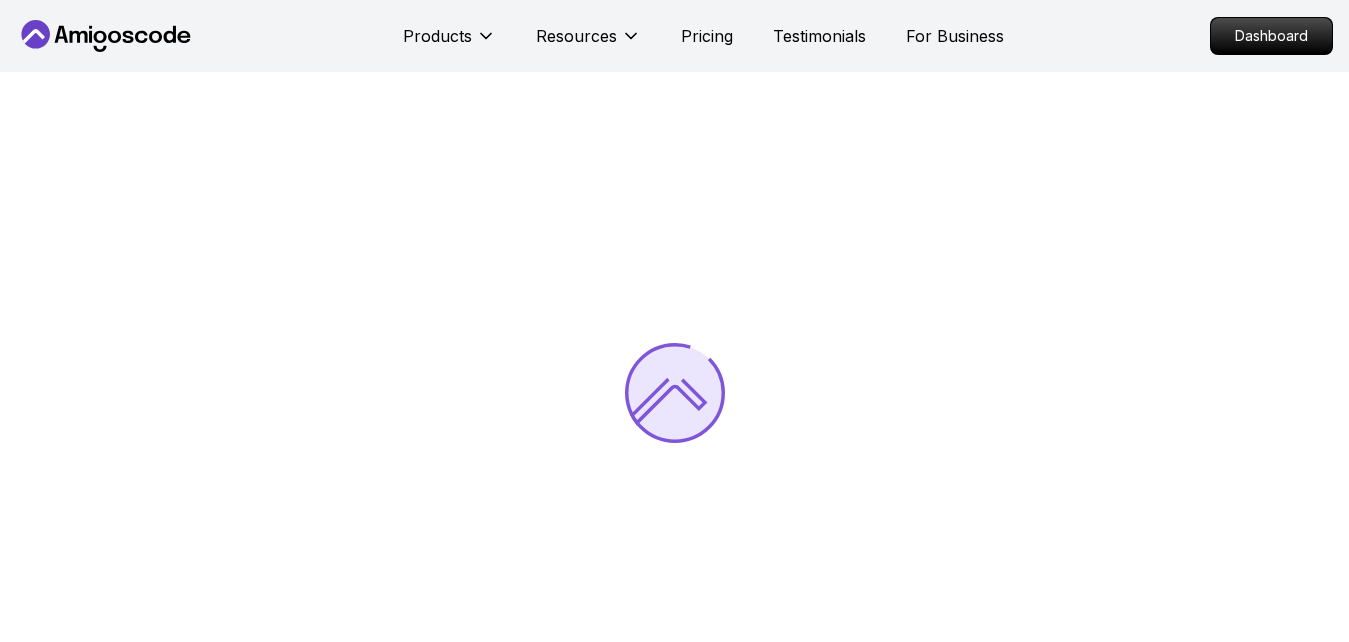 scroll, scrollTop: 0, scrollLeft: 0, axis: both 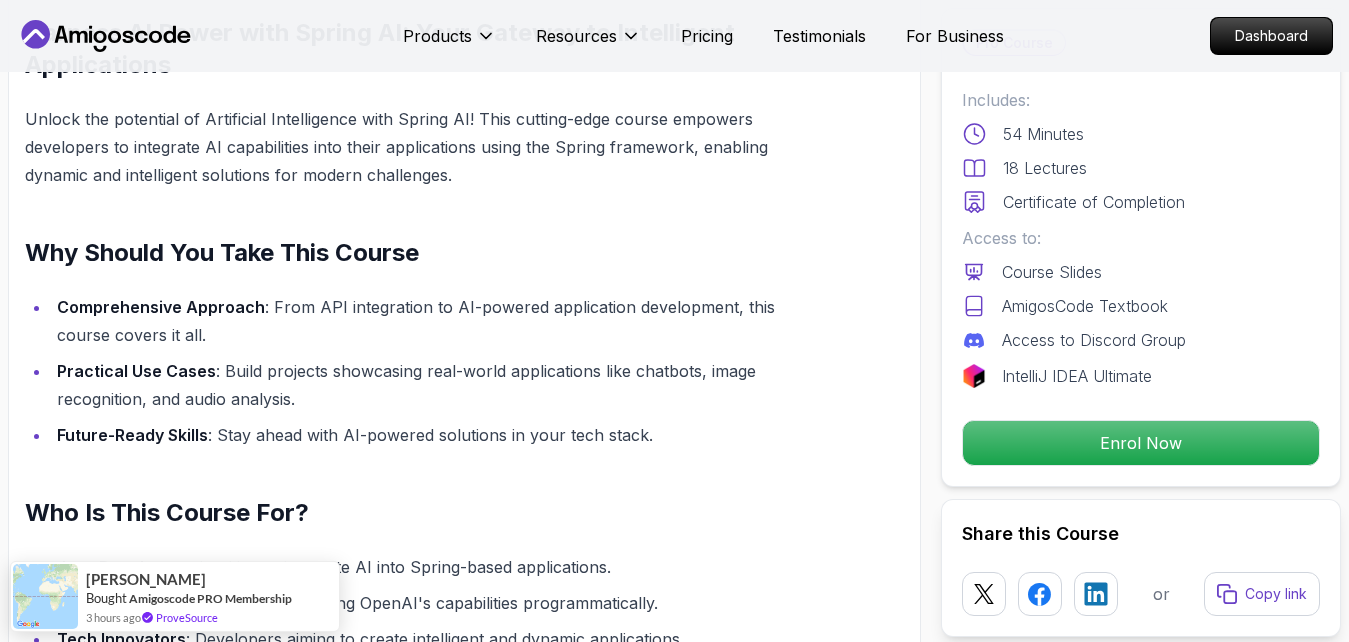 click on "Products Resources Pricing Testimonials For Business Dashboard Products Resources Pricing Testimonials For Business Dashboard Spring AI Welcome to the Spring AI course! Learn to build intelligent applications with the Spring framework effortlessly. Mama Samba Braima Djalo  /   Instructor Pro Course Includes: 54 Minutes 18 Lectures Certificate of Completion Access to: Course Slides AmigosCode Textbook Access to Discord Group IntelliJ IDEA Ultimate Enrol Now Share this Course or Copy link Got a Team of 5 or More? With one subscription, give your entire team access to all courses and features. Check our Business Plan Mama Samba Braima Djalo  /   Instructor What you will learn spring-boot spring-ai spring-framework ai openai AI Fundamentals - Grasp the core concepts of Artificial Intelligence and how it integrates with Spring. OpenAI Integration - Learn to set up OpenAI API keys and configure models for text, image, and audio processing. Harness AI Power with Spring AI: Your Gateway to Intelligent Applications" at bounding box center [674, 2608] 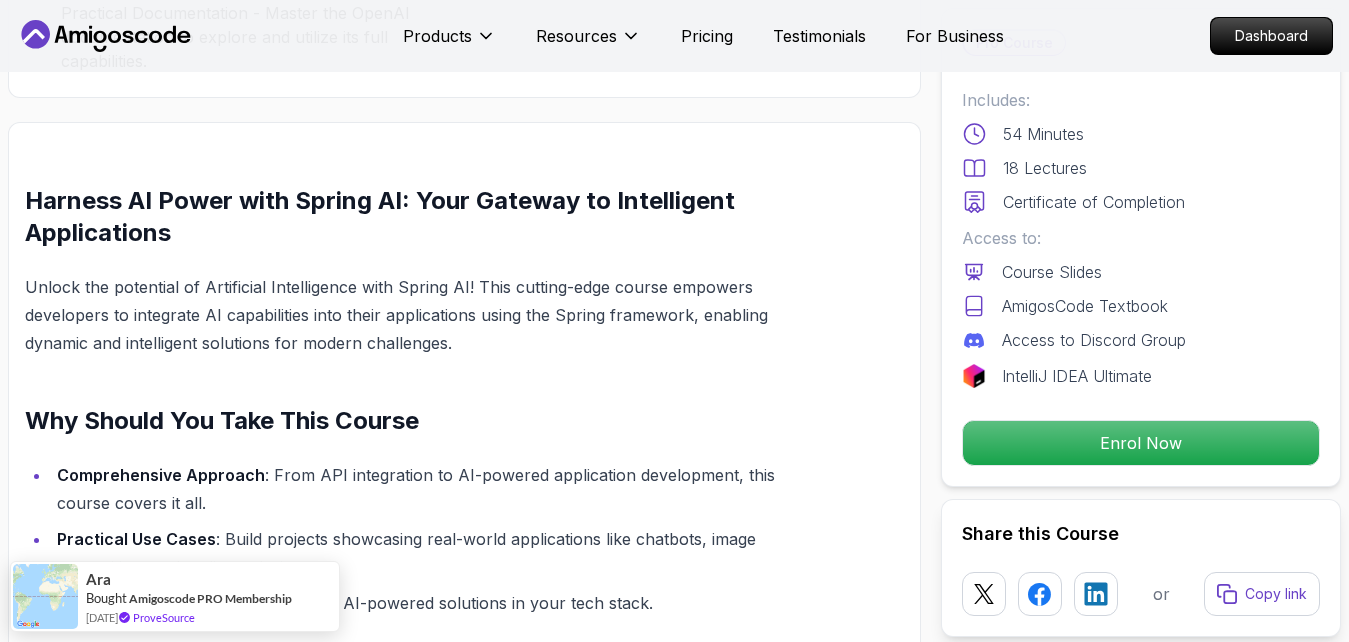 scroll, scrollTop: 1086, scrollLeft: 0, axis: vertical 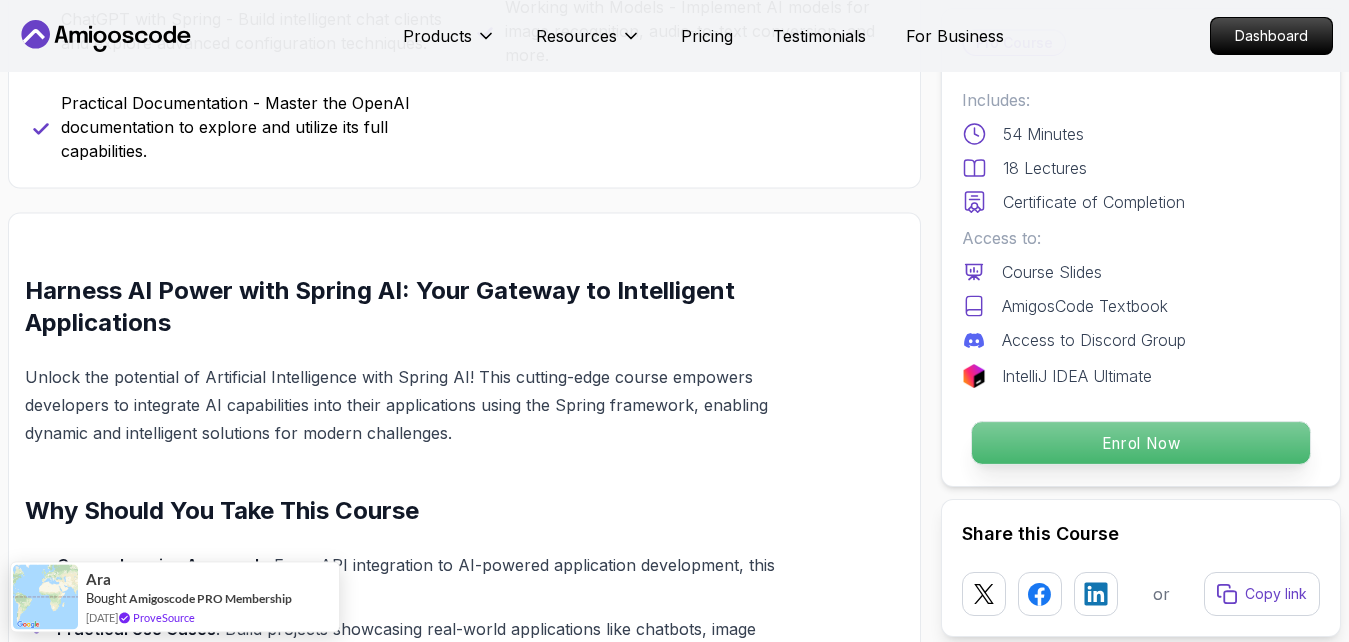 click on "Enrol Now" at bounding box center [1141, 443] 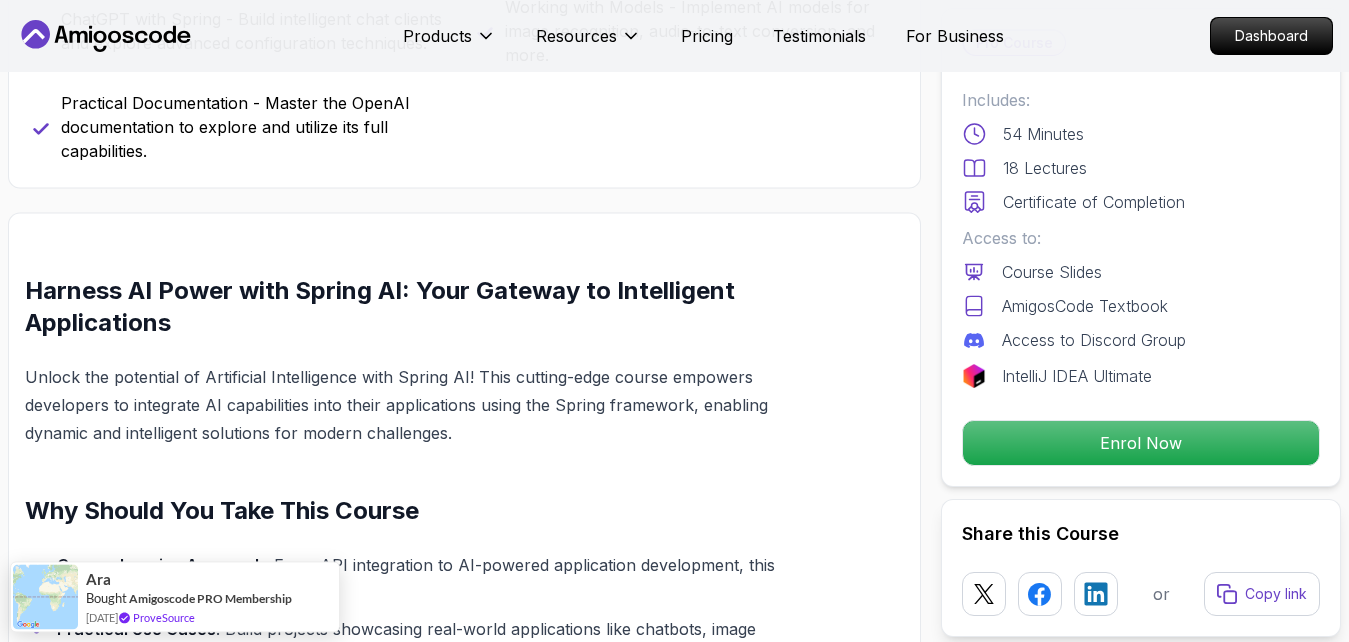 scroll, scrollTop: 3219, scrollLeft: 0, axis: vertical 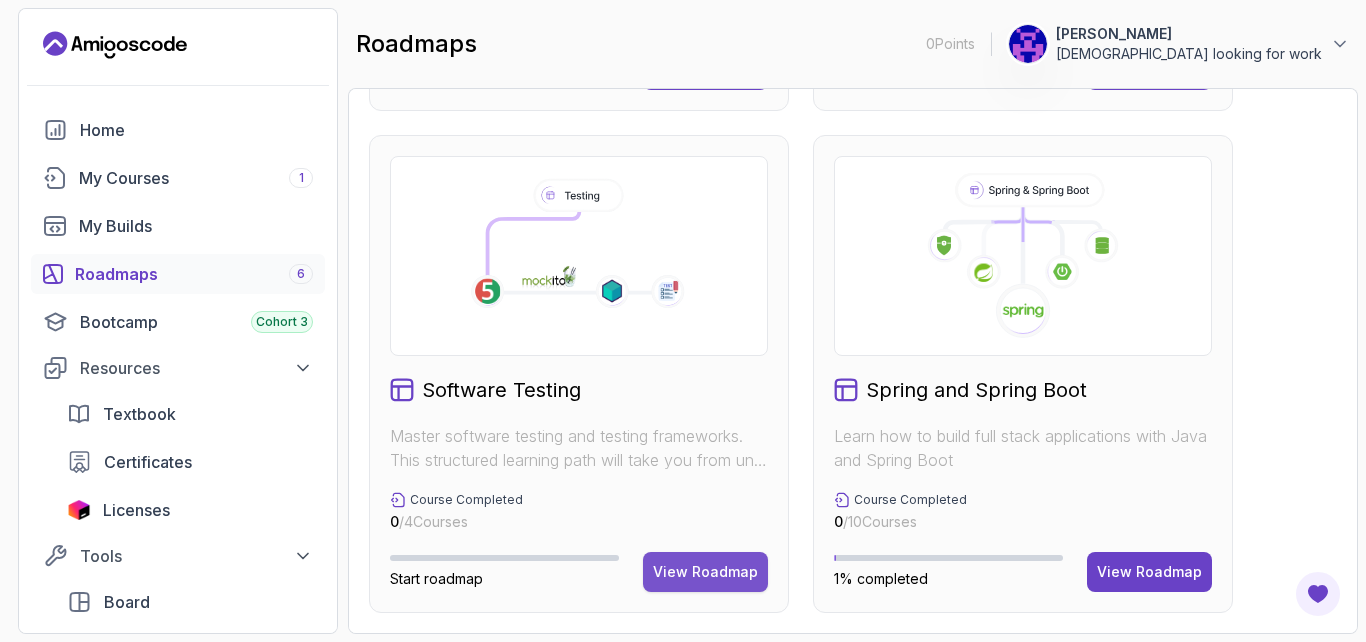 click on "View Roadmap" at bounding box center (705, 572) 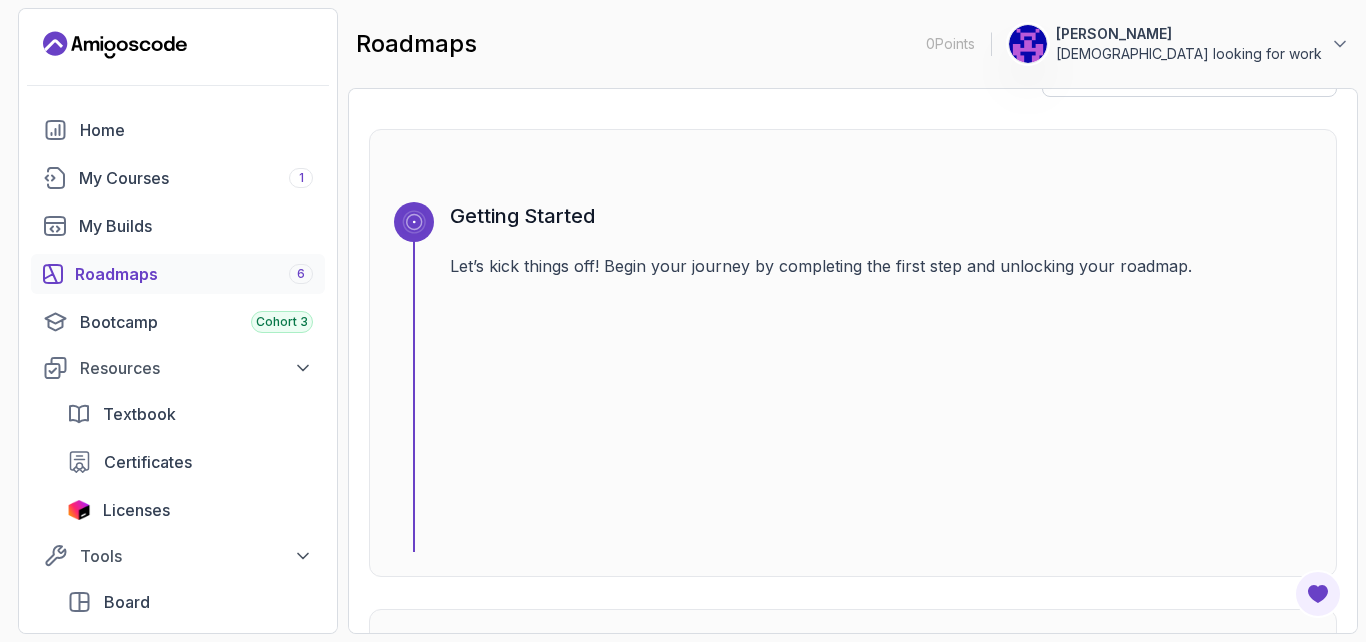 scroll, scrollTop: 0, scrollLeft: 0, axis: both 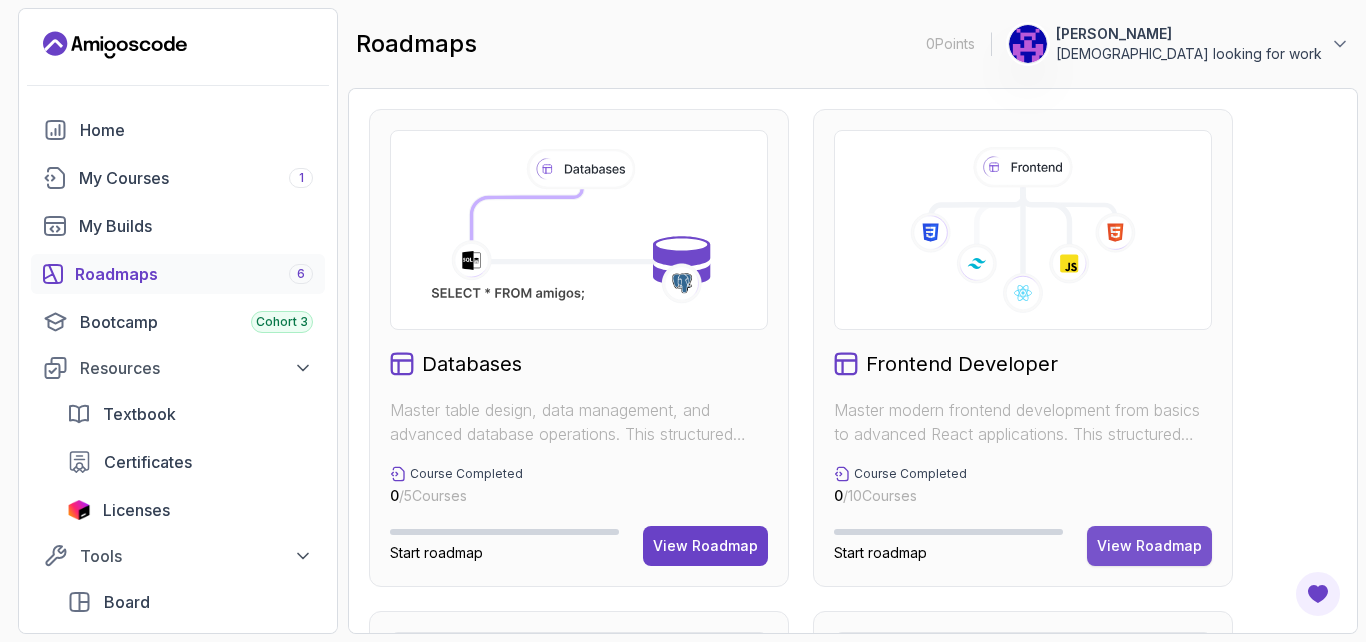click on "View Roadmap" at bounding box center (1149, 546) 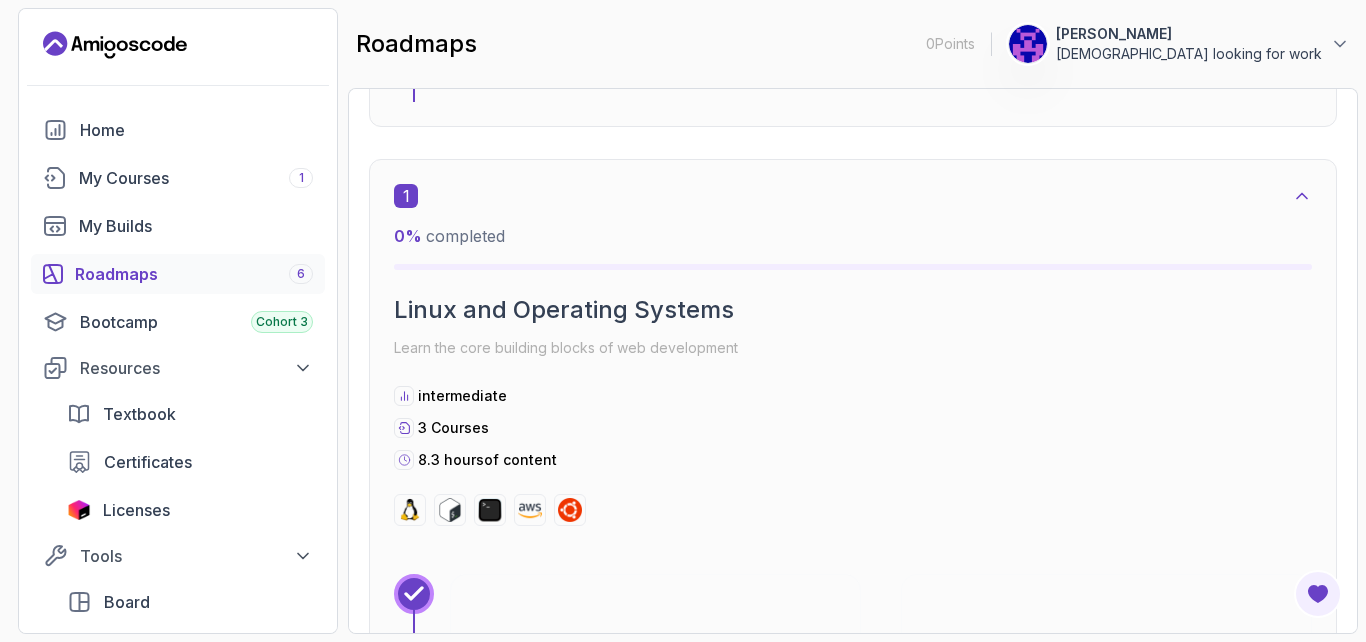 scroll, scrollTop: 1008, scrollLeft: 0, axis: vertical 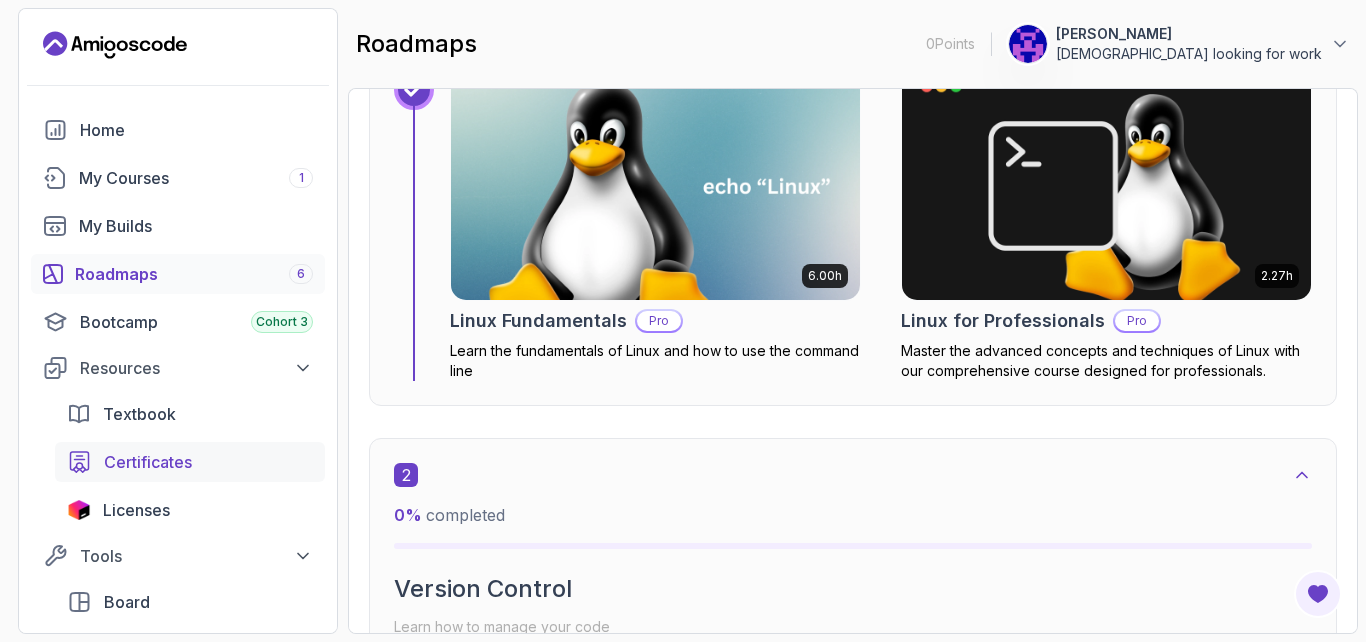 click on "Certificates" at bounding box center [148, 462] 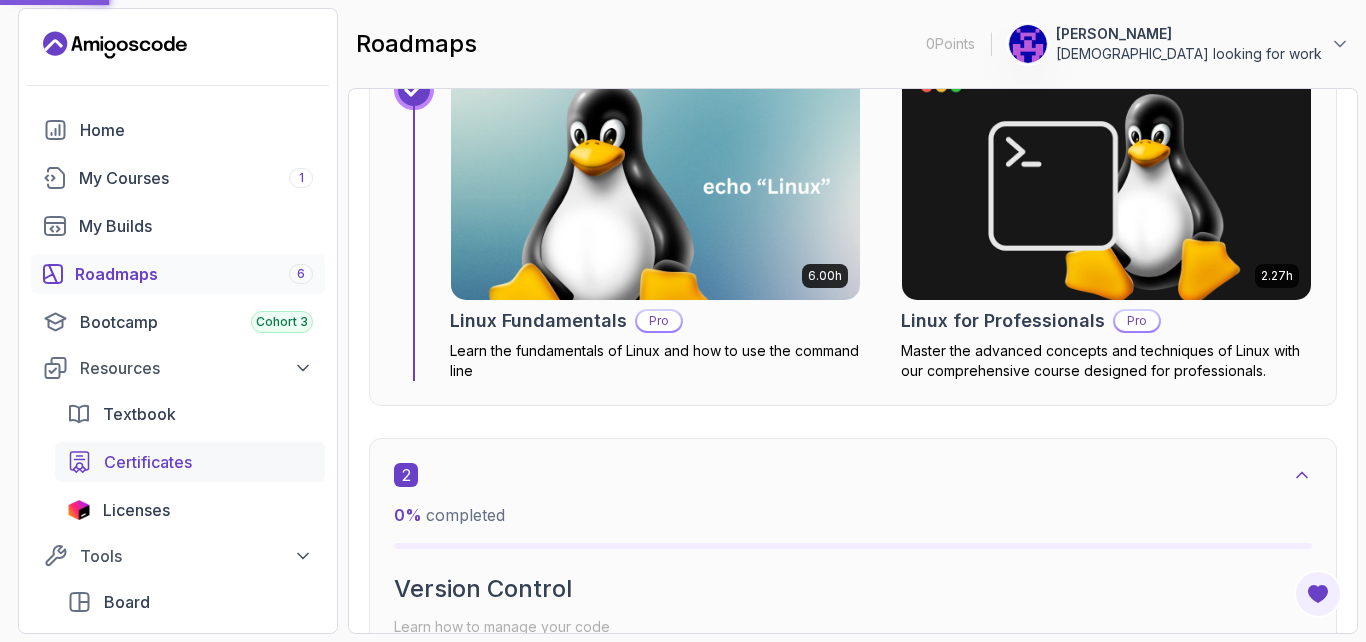 scroll, scrollTop: 0, scrollLeft: 0, axis: both 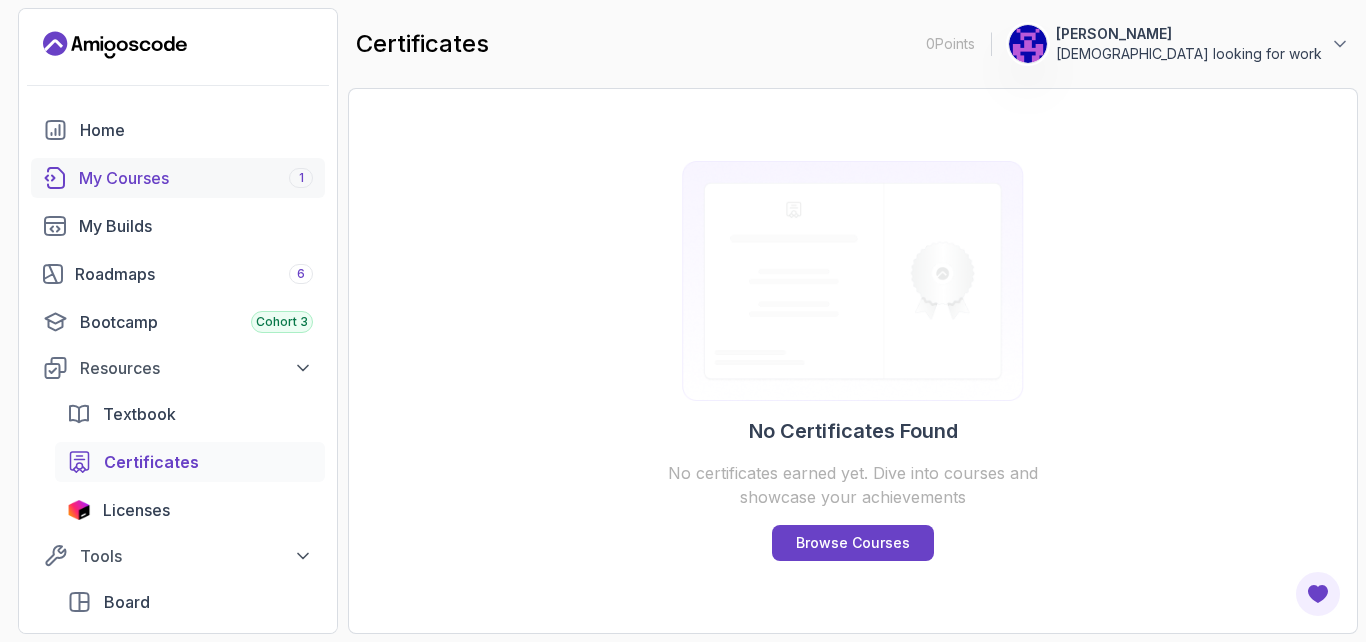 click on "My Courses 1" at bounding box center (196, 178) 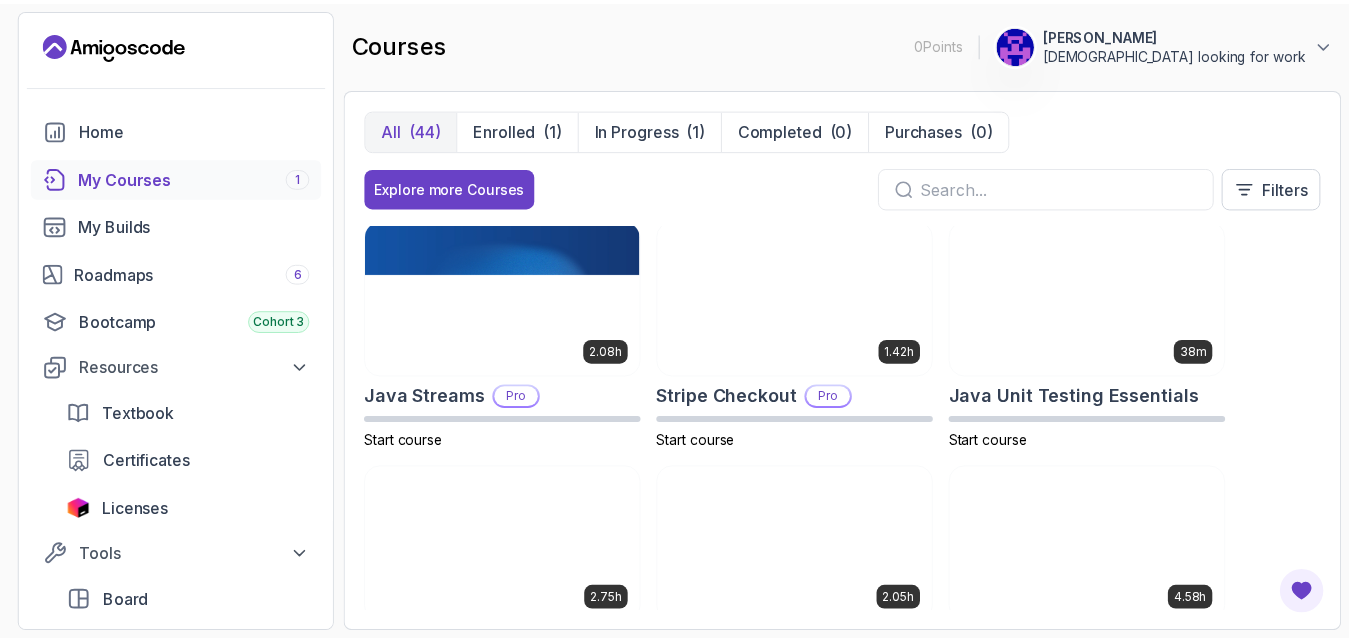 scroll, scrollTop: 1743, scrollLeft: 0, axis: vertical 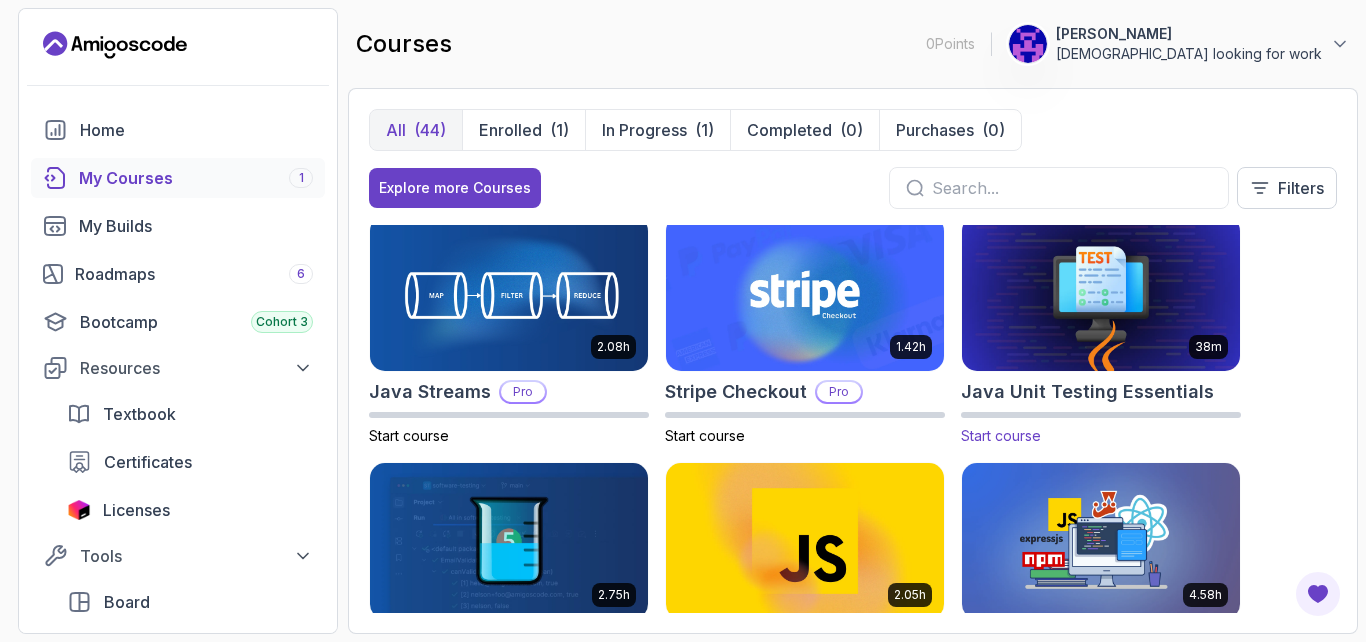 click at bounding box center (1101, 293) 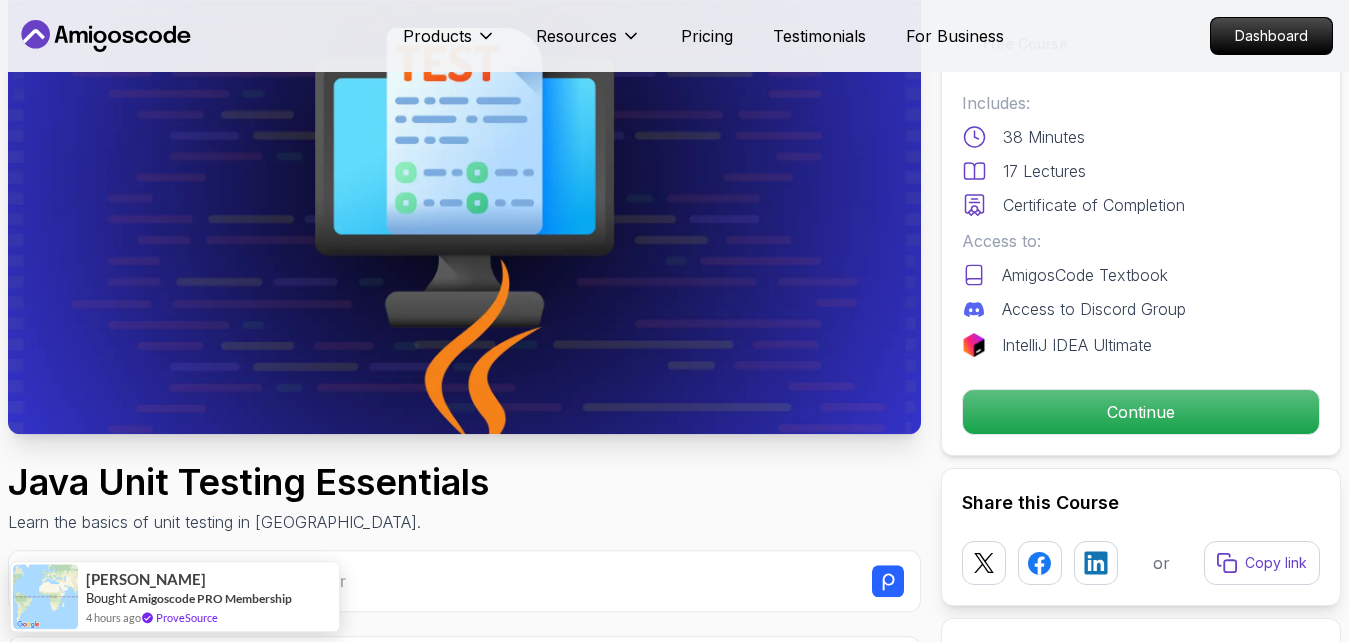 scroll, scrollTop: 209, scrollLeft: 0, axis: vertical 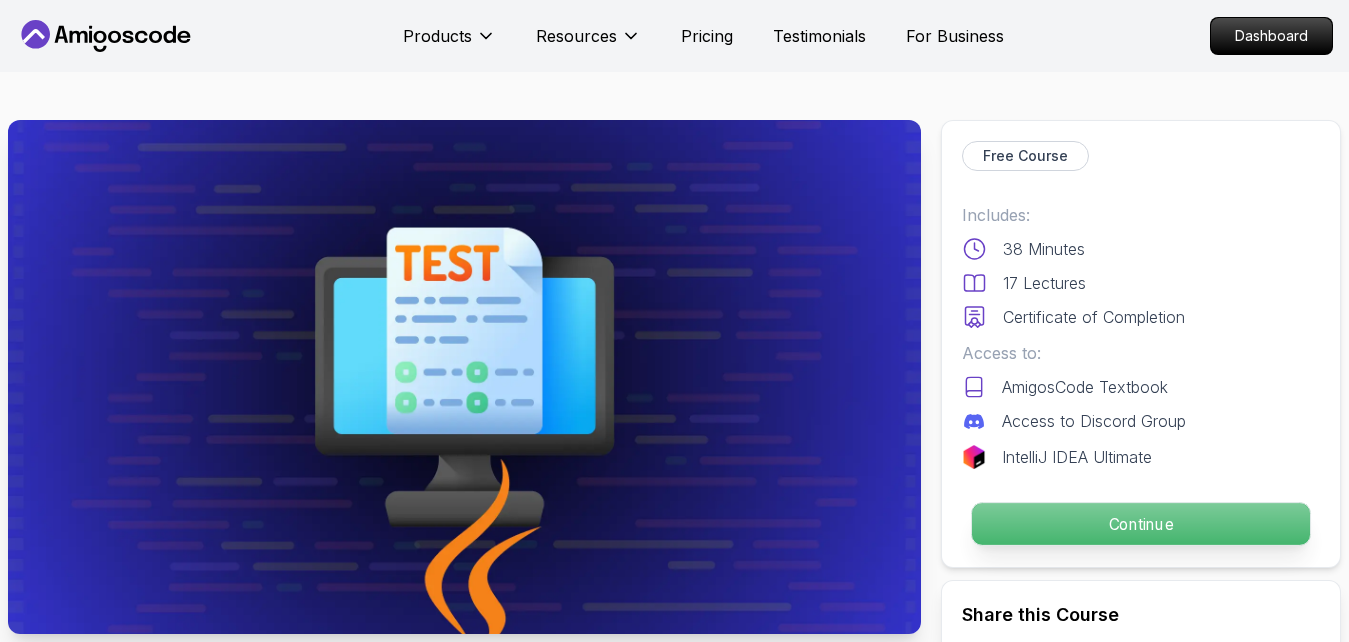 click on "Continue" at bounding box center (1141, 524) 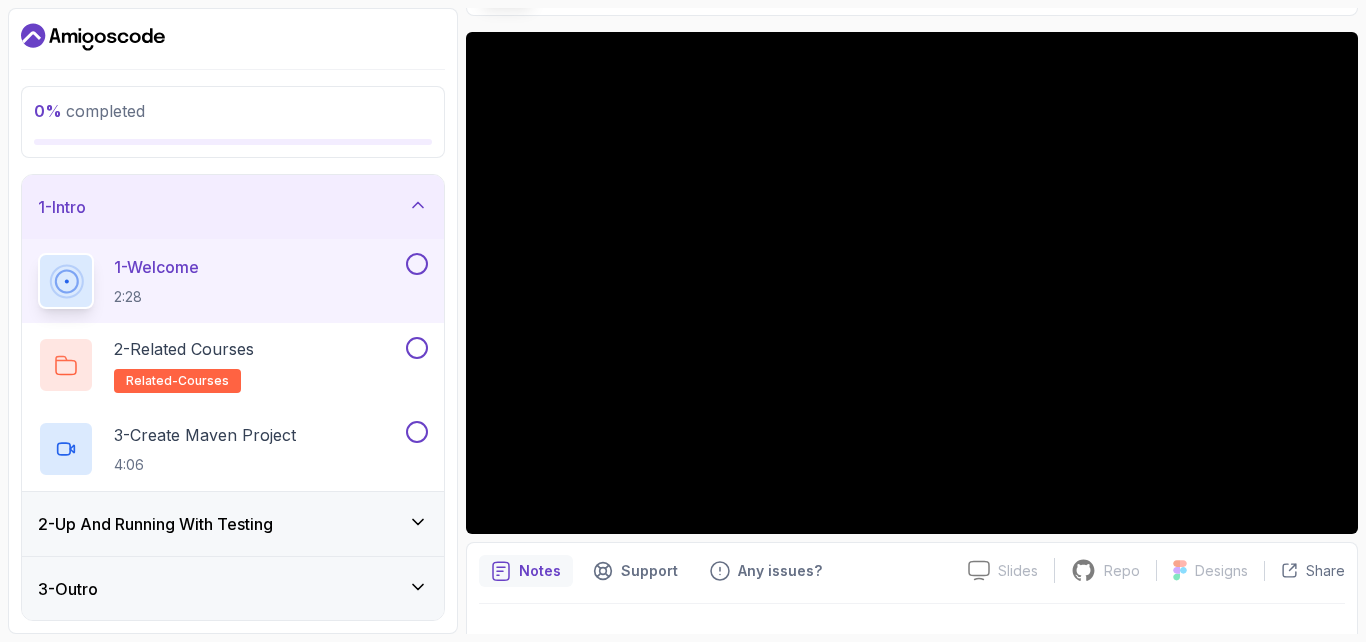 scroll, scrollTop: 185, scrollLeft: 0, axis: vertical 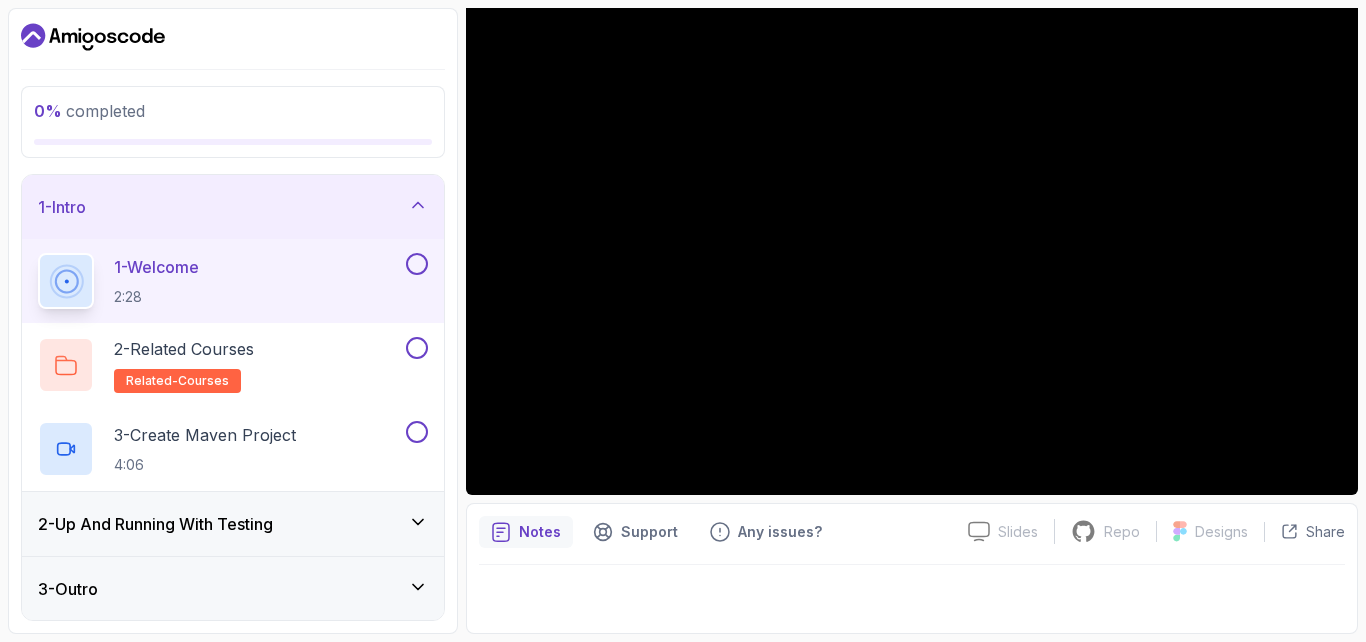 click on "Notes Support Any issues?" at bounding box center (715, 532) 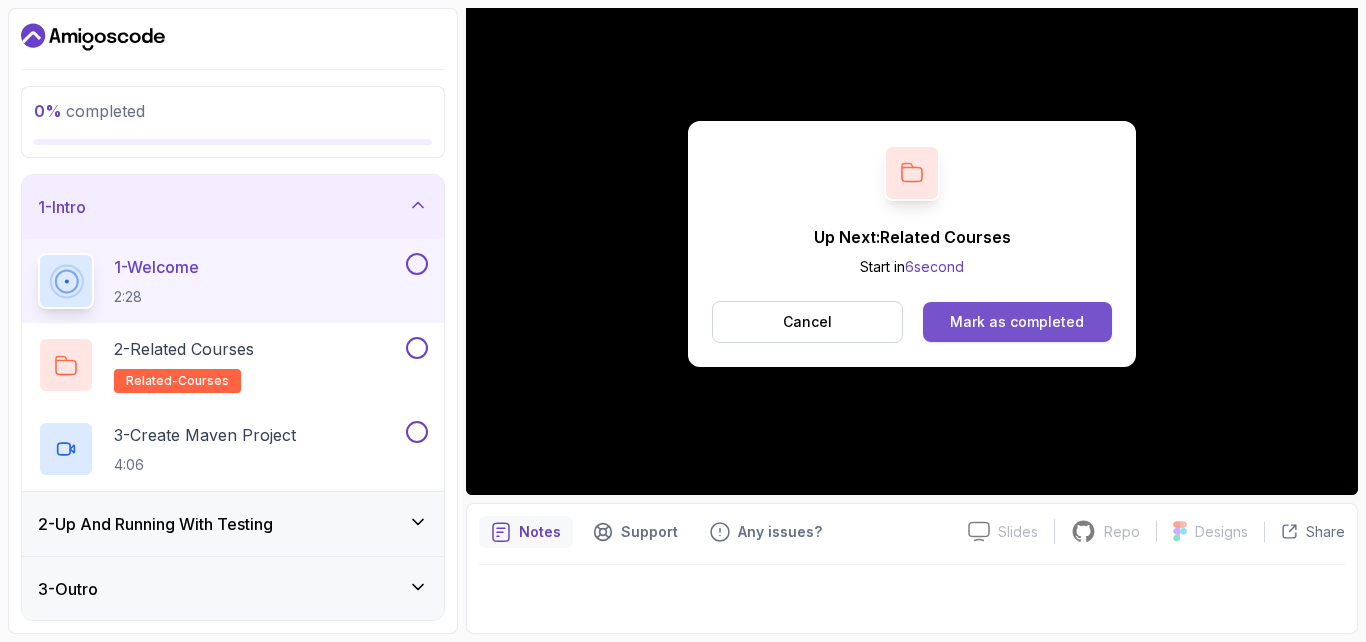 click on "Mark as completed" at bounding box center [1017, 322] 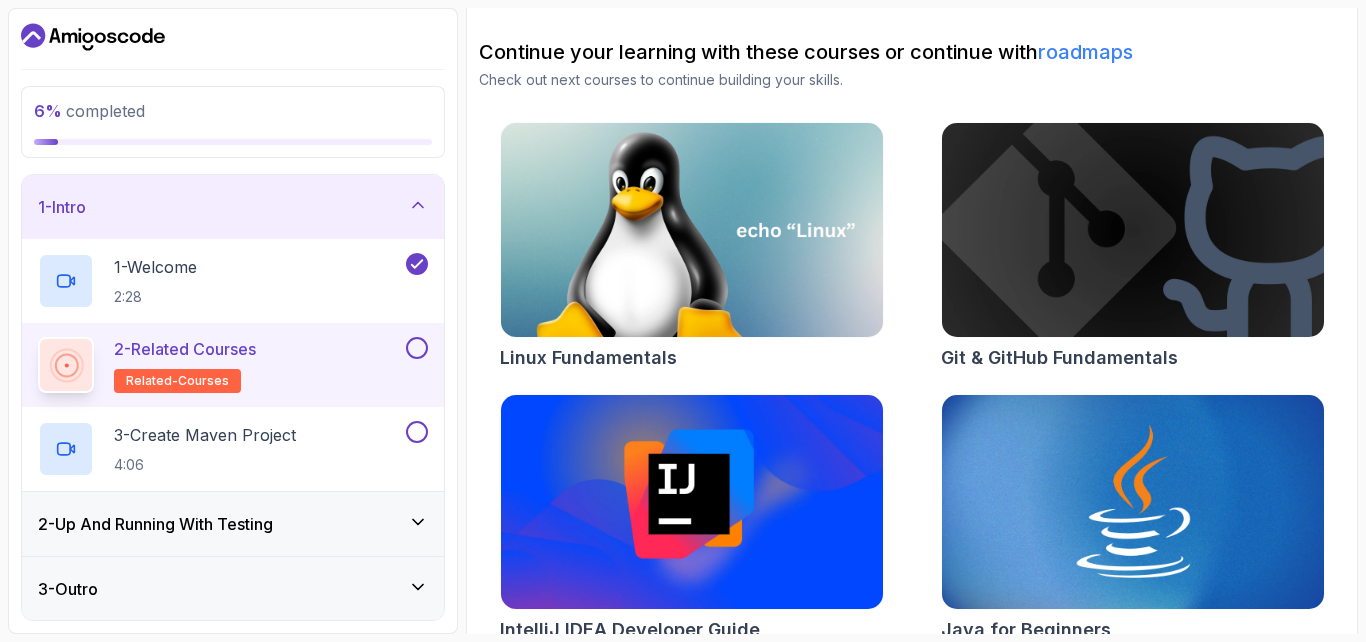 click on "2  -  Related Courses related-courses" at bounding box center [220, 365] 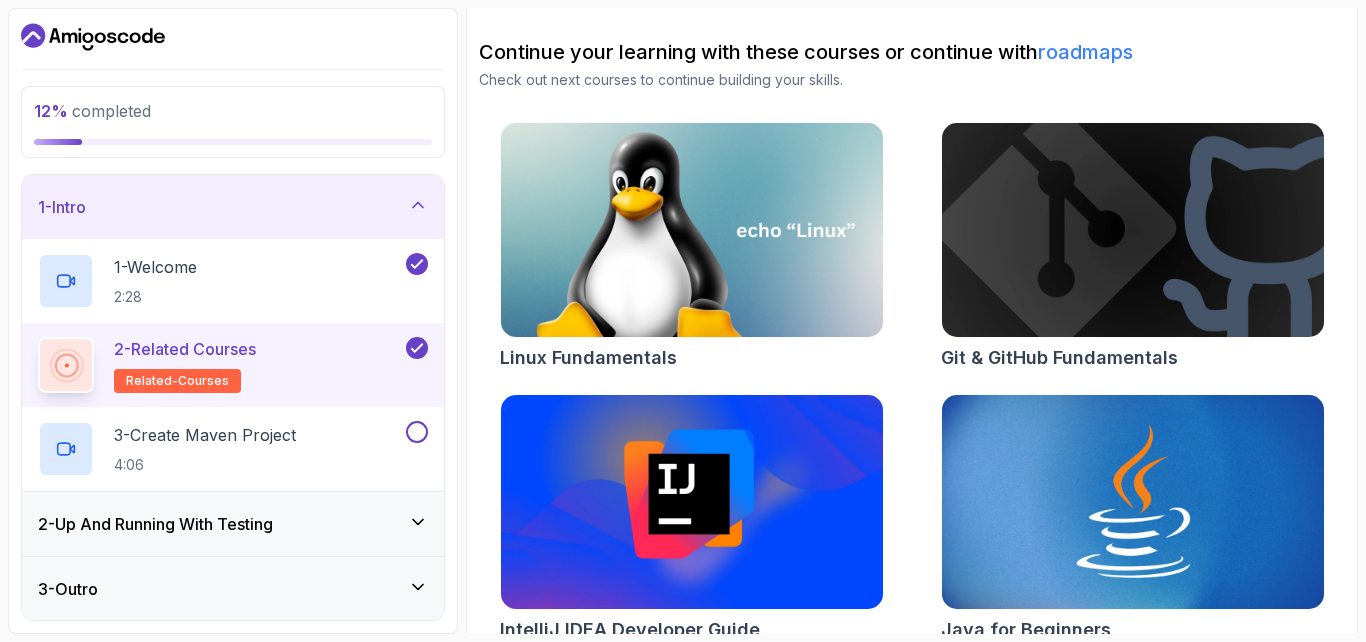 click 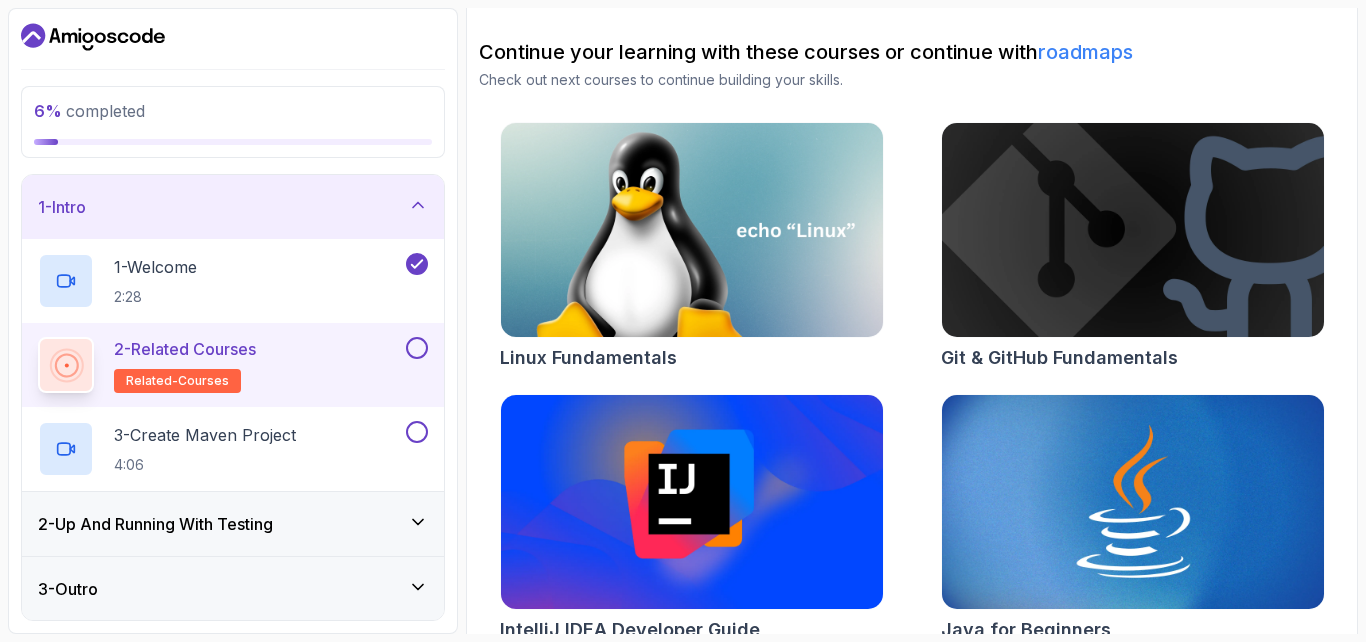scroll, scrollTop: 1, scrollLeft: 0, axis: vertical 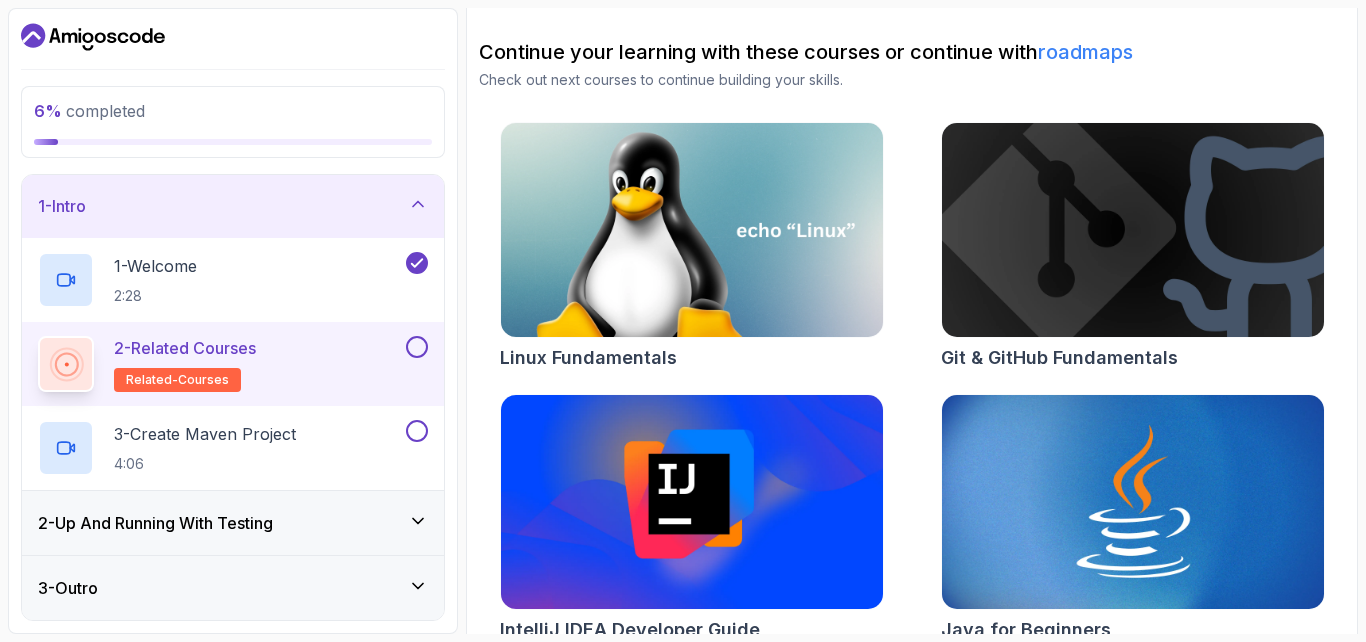 click on "6 % completed 1  -  Intro 1  -  Welcome 2:28 2  -  Related Courses related-courses 3  -  Create Maven Project 4:06 2  -  Up And Running With Testing 3  -  Outro My Courses Java Unit Testing Essentials 0  Points [PERSON_NAME] [DEMOGRAPHIC_DATA] looking for work 2 - Intro  6 % completed Intro Related Courses Related Courses by  [PERSON_NAME] Continue your learning with these courses or continue with  roadmaps Check out next courses to continue building your skills. Linux Fundamentals Git & GitHub Fundamentals IntelliJ IDEA Developer Guide Java for Beginners Maven Essentials" at bounding box center [683, 321] 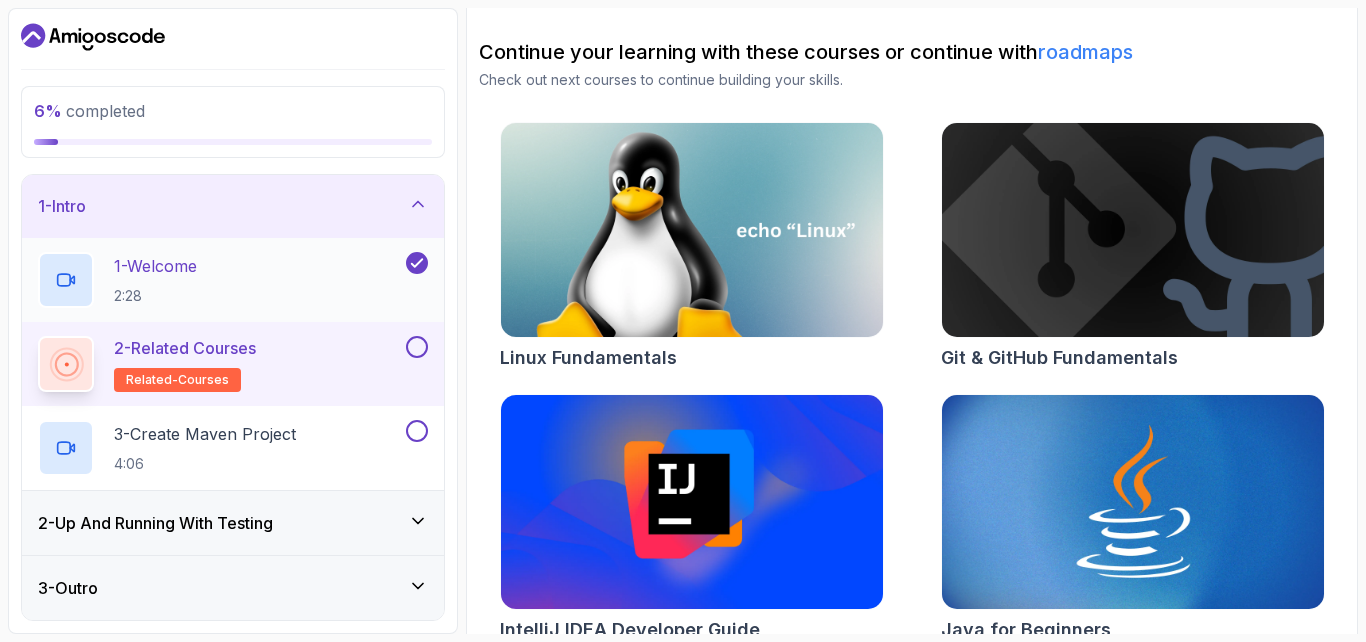 scroll, scrollTop: 0, scrollLeft: 0, axis: both 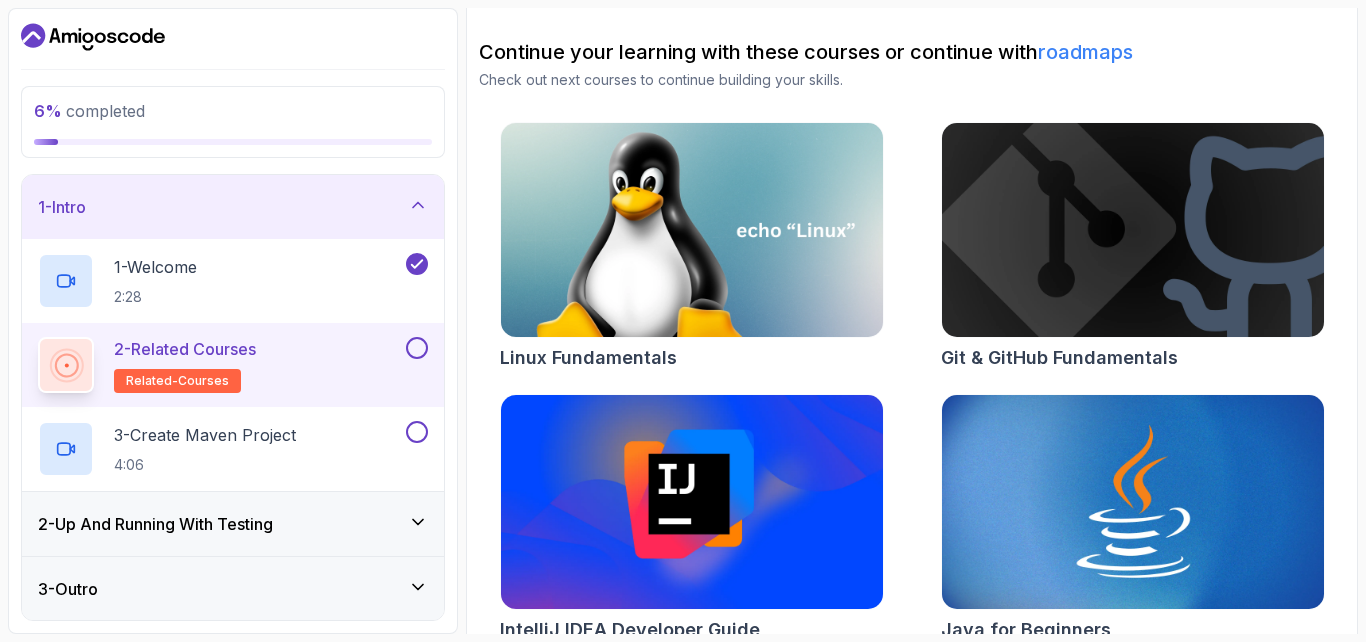 click on "related-courses" at bounding box center [177, 381] 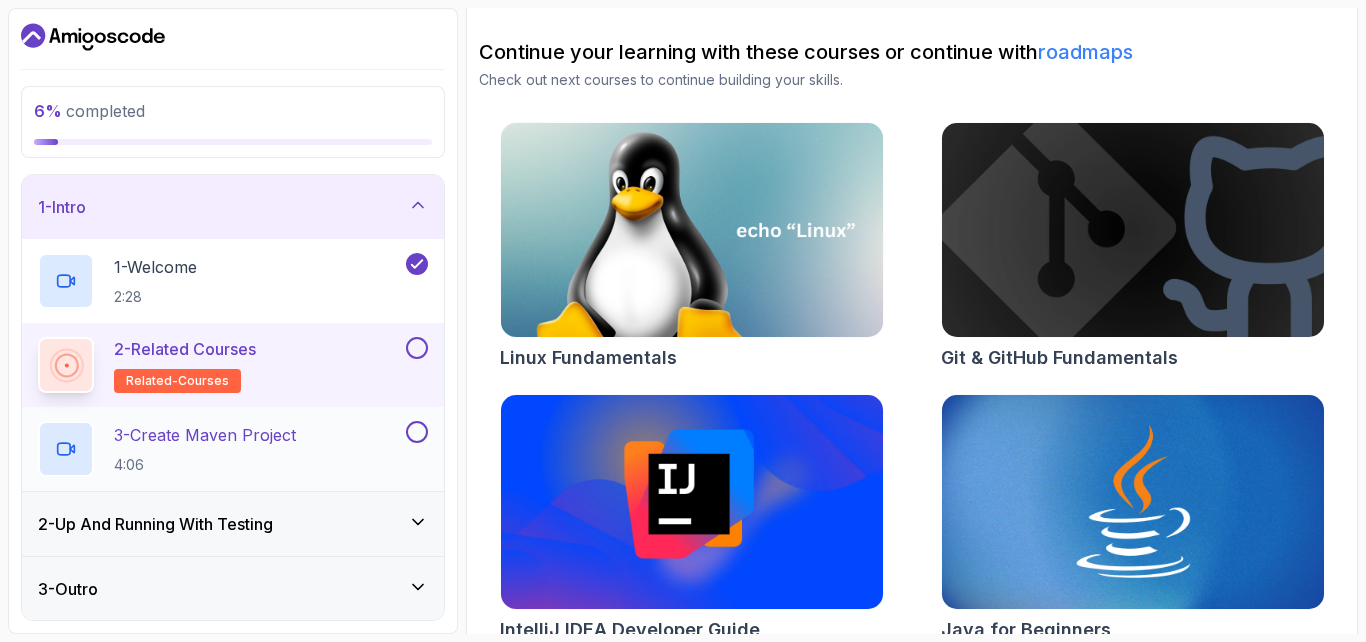 click on "3  -  Create Maven Project" at bounding box center (205, 435) 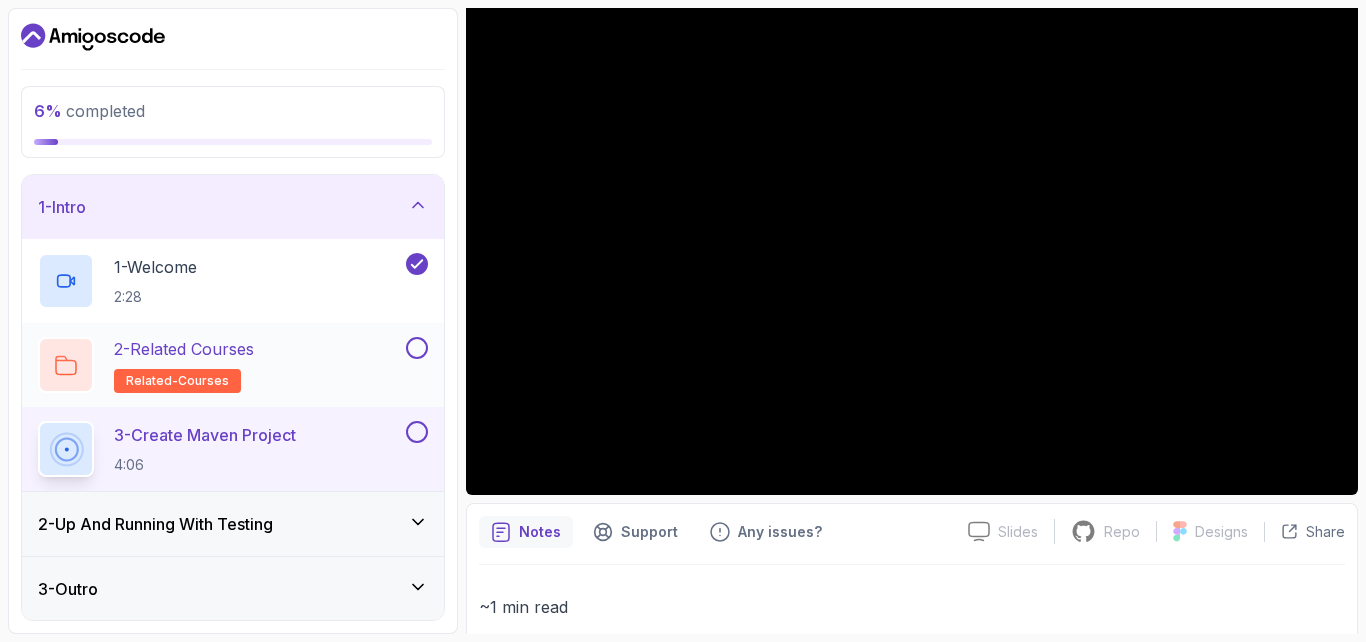 click on "2  -  Related Courses" at bounding box center (184, 349) 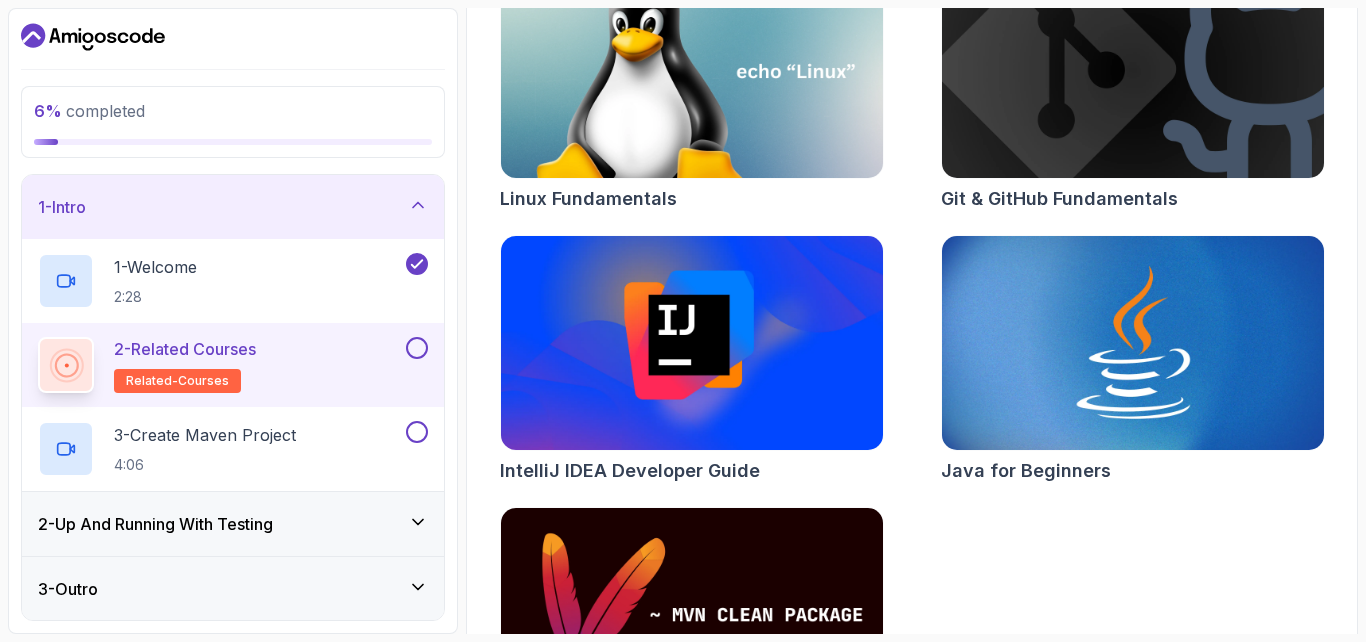 scroll, scrollTop: 486, scrollLeft: 0, axis: vertical 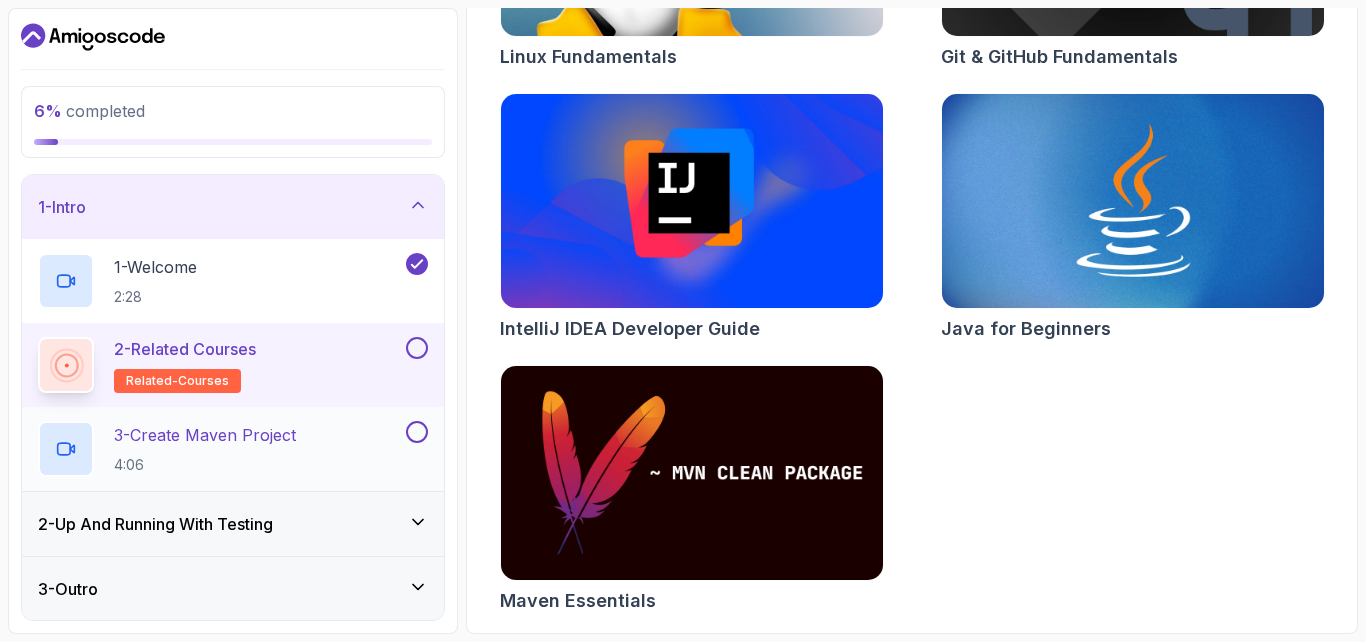 click on "3  -  Create Maven Project" at bounding box center (205, 435) 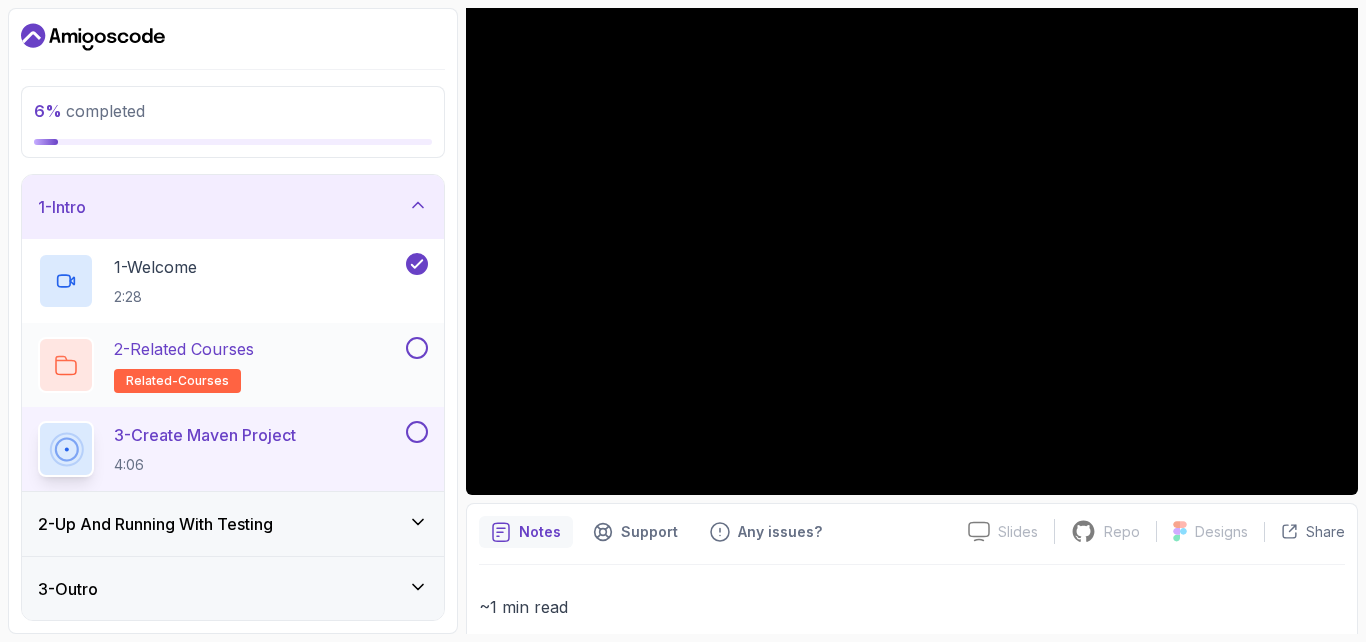 scroll, scrollTop: 1, scrollLeft: 0, axis: vertical 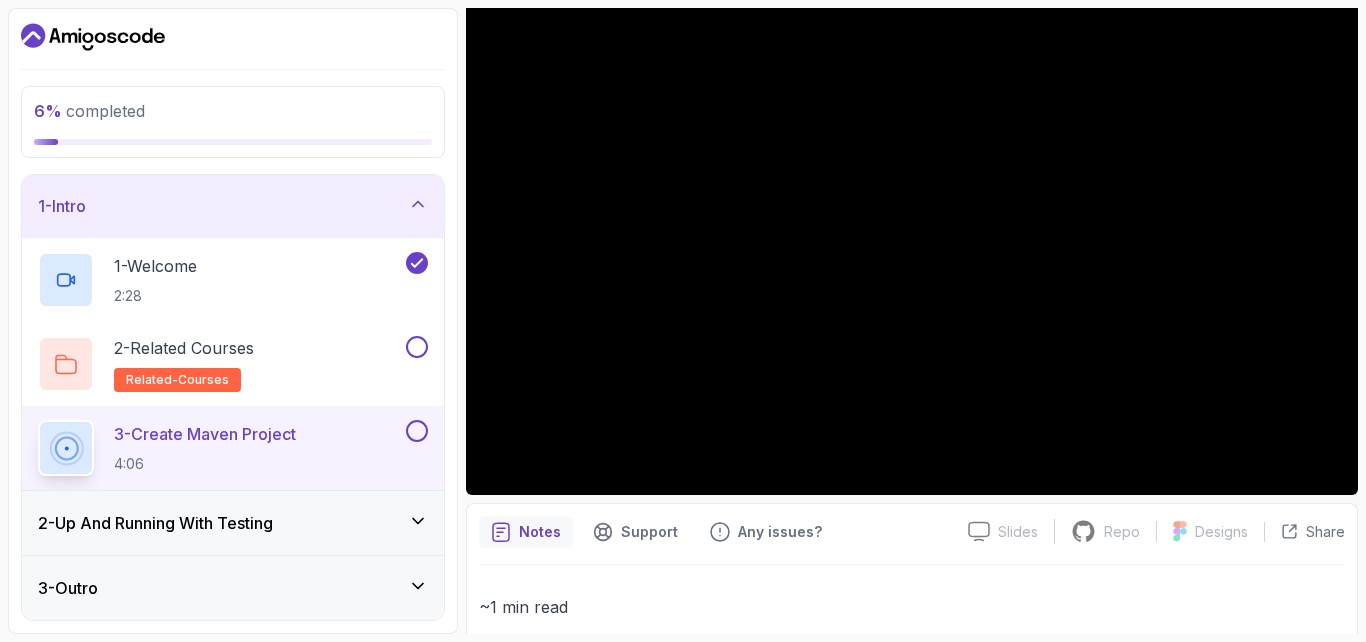 click 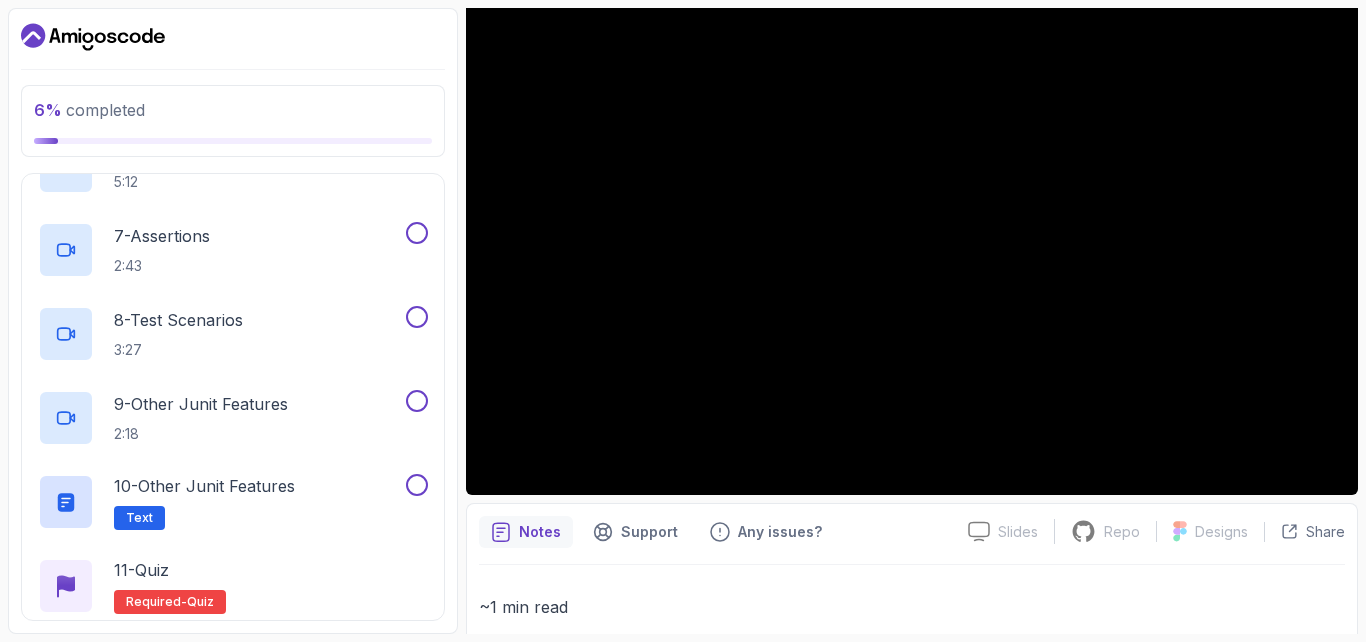 scroll, scrollTop: 672, scrollLeft: 0, axis: vertical 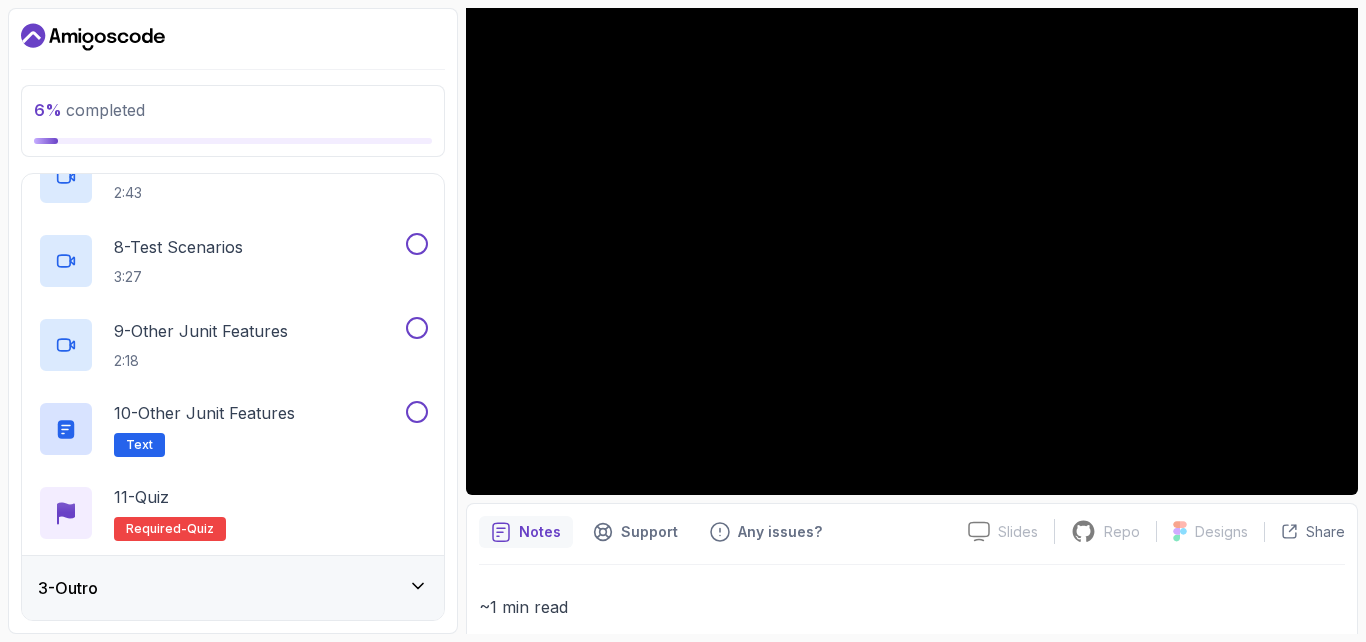 click 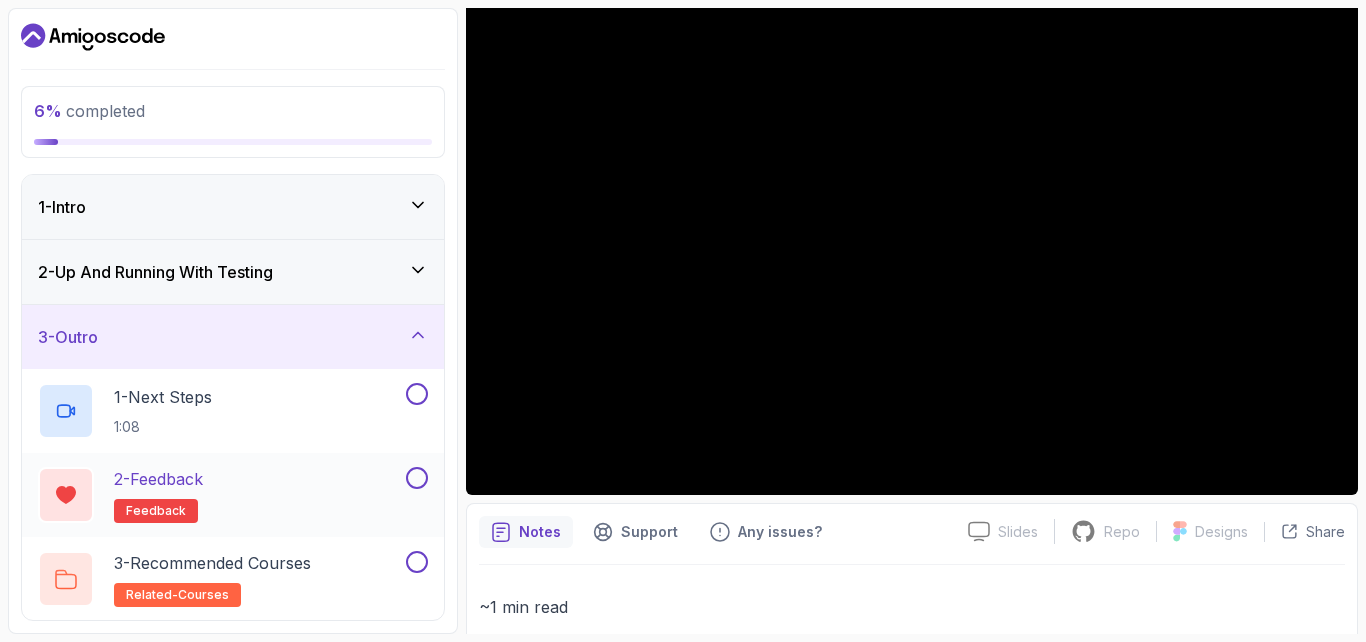 scroll, scrollTop: 1, scrollLeft: 0, axis: vertical 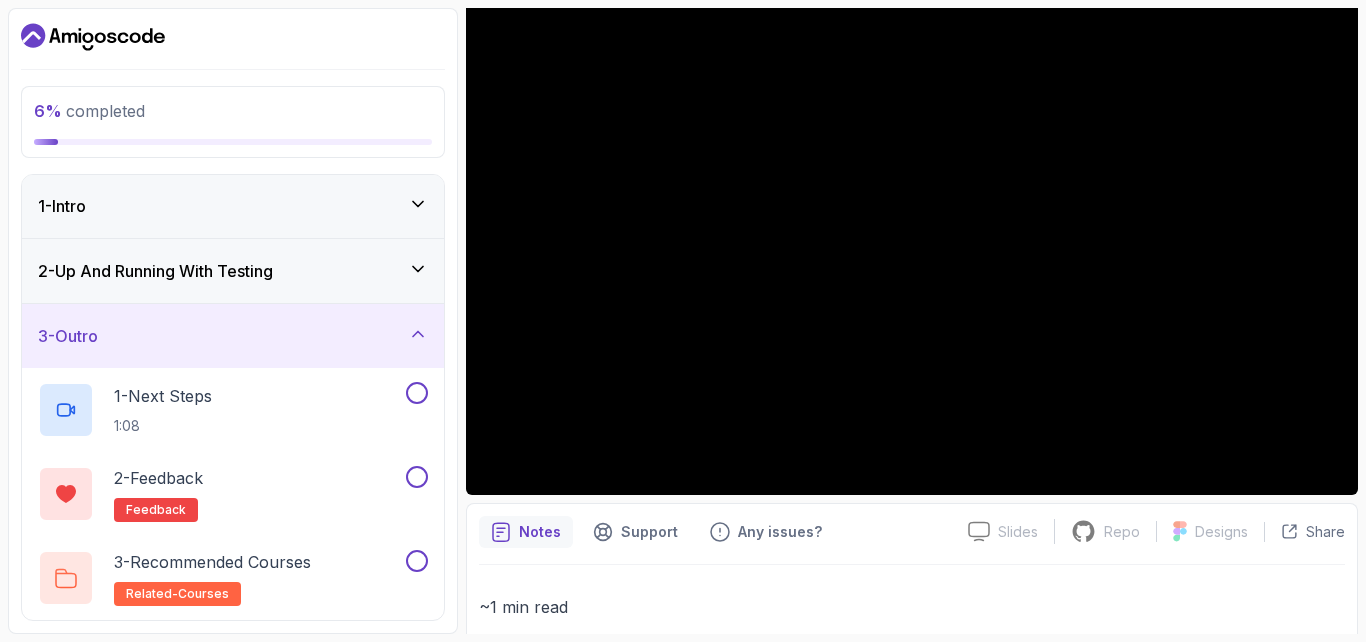 click on "6 % completed 1  -  Intro 2  -  Up And Running With Testing 3  -  Outro 1  -  Next Steps 1:08 2  -  Feedback feedback 3  -  Recommended Courses related-courses" at bounding box center (233, 321) 